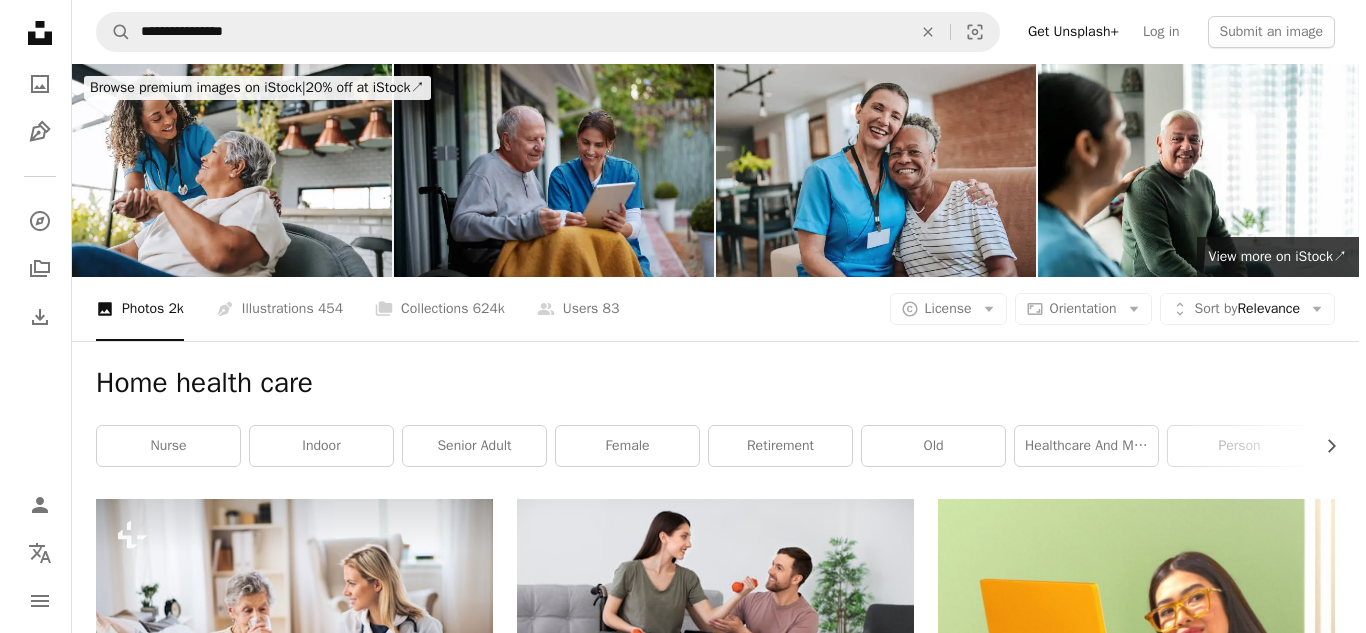scroll, scrollTop: 20960, scrollLeft: 0, axis: vertical 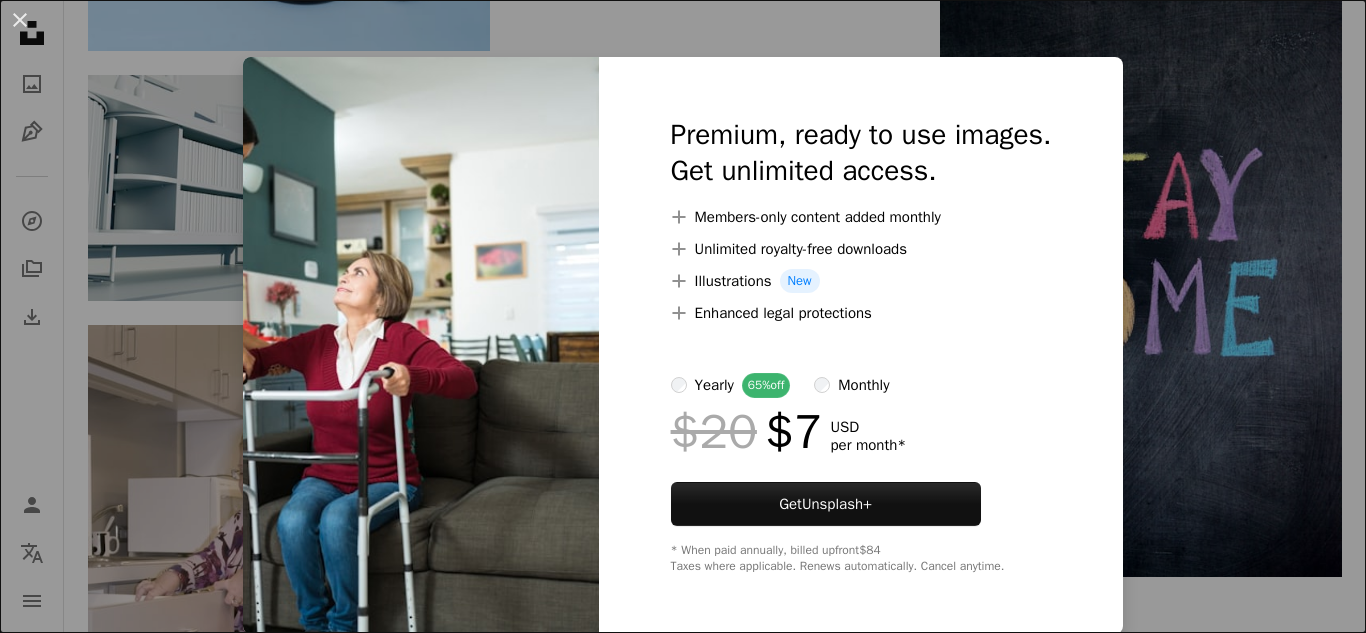 click on "An X shape Premium, ready to use images. Get unlimited access. A plus sign Members-only content added monthly A plus sign Unlimited royalty-free downloads A plus sign Illustrations  New A plus sign Enhanced legal protections yearly 65%  off monthly $20   $7 USD per month * Get  Unsplash+ * When paid annually, billed upfront  $84 Taxes where applicable. Renews automatically. Cancel anytime." at bounding box center [683, 316] 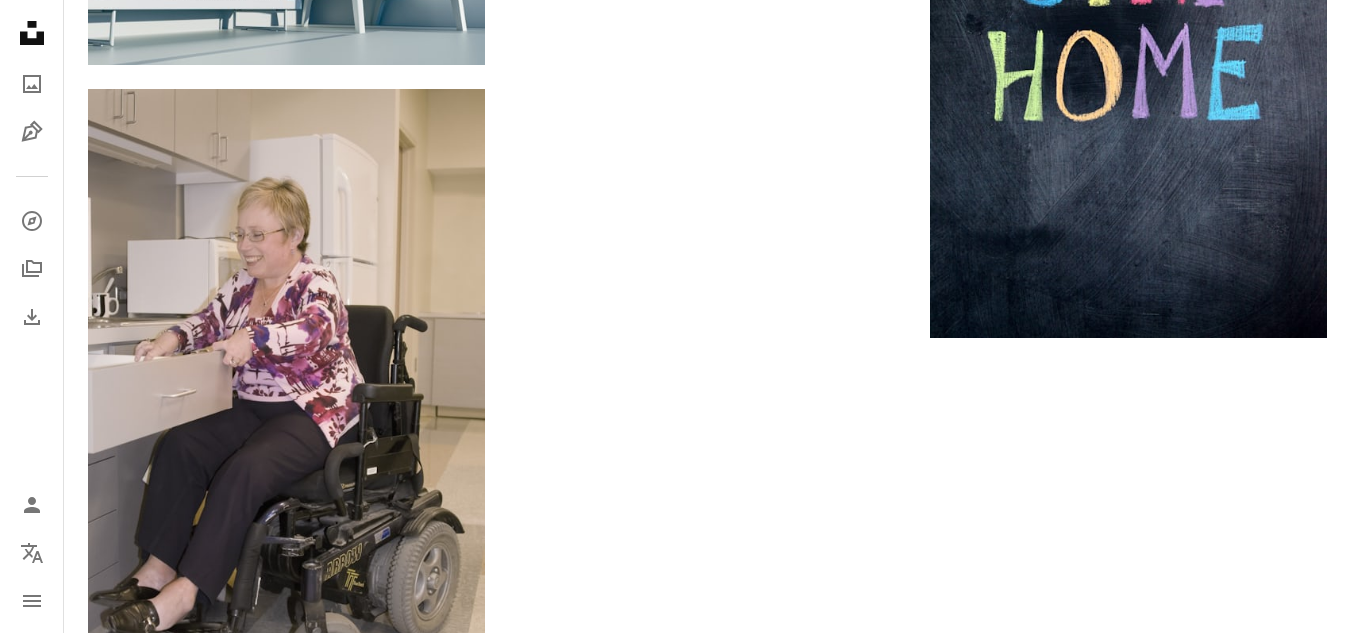 click at bounding box center [707, -2597] 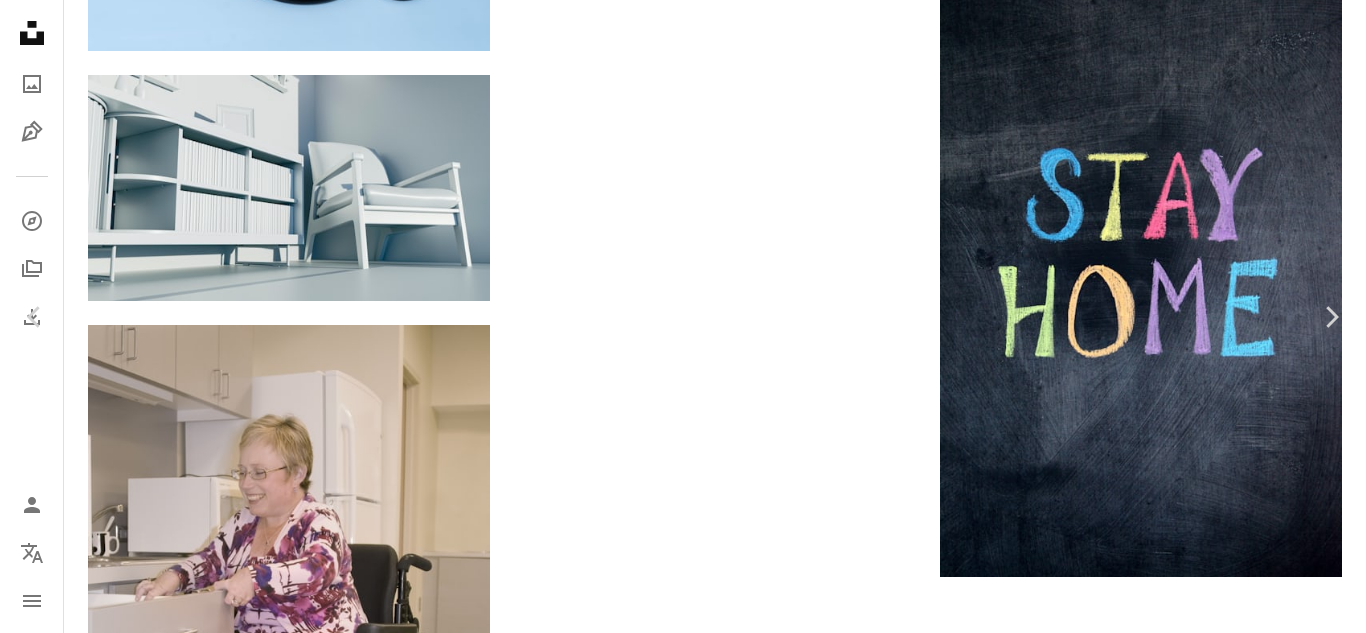 scroll, scrollTop: 450, scrollLeft: 0, axis: vertical 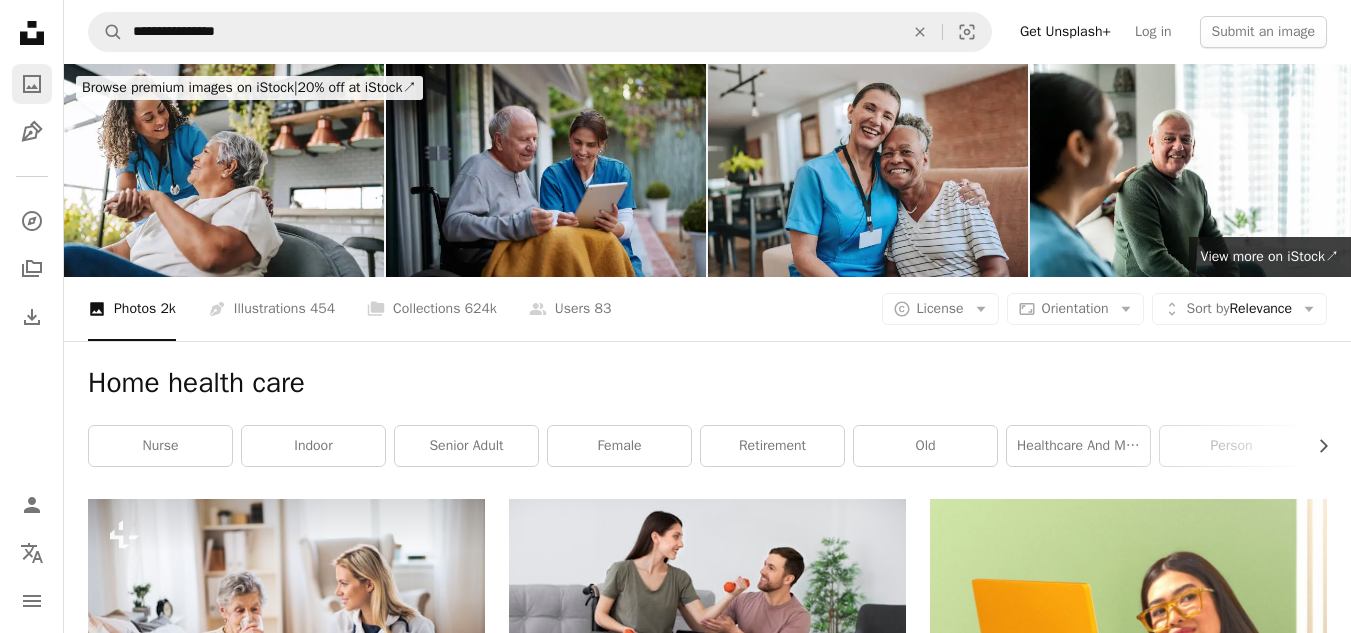 click on "A photo" 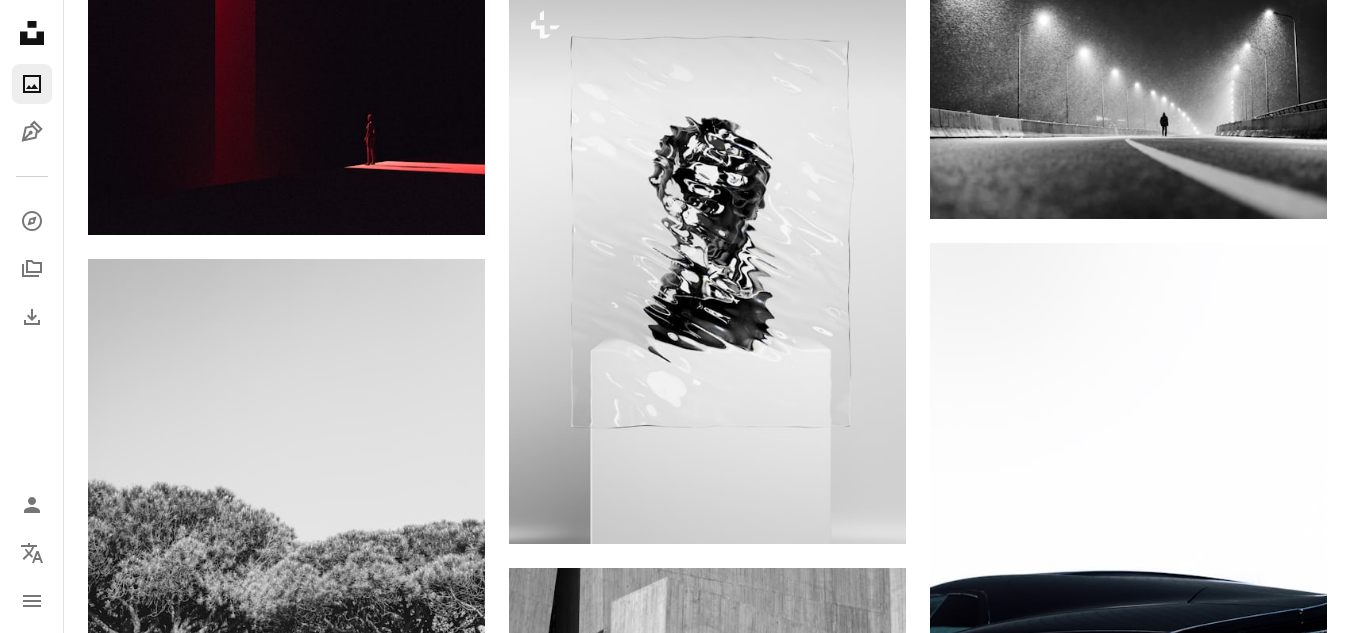 scroll, scrollTop: 900, scrollLeft: 0, axis: vertical 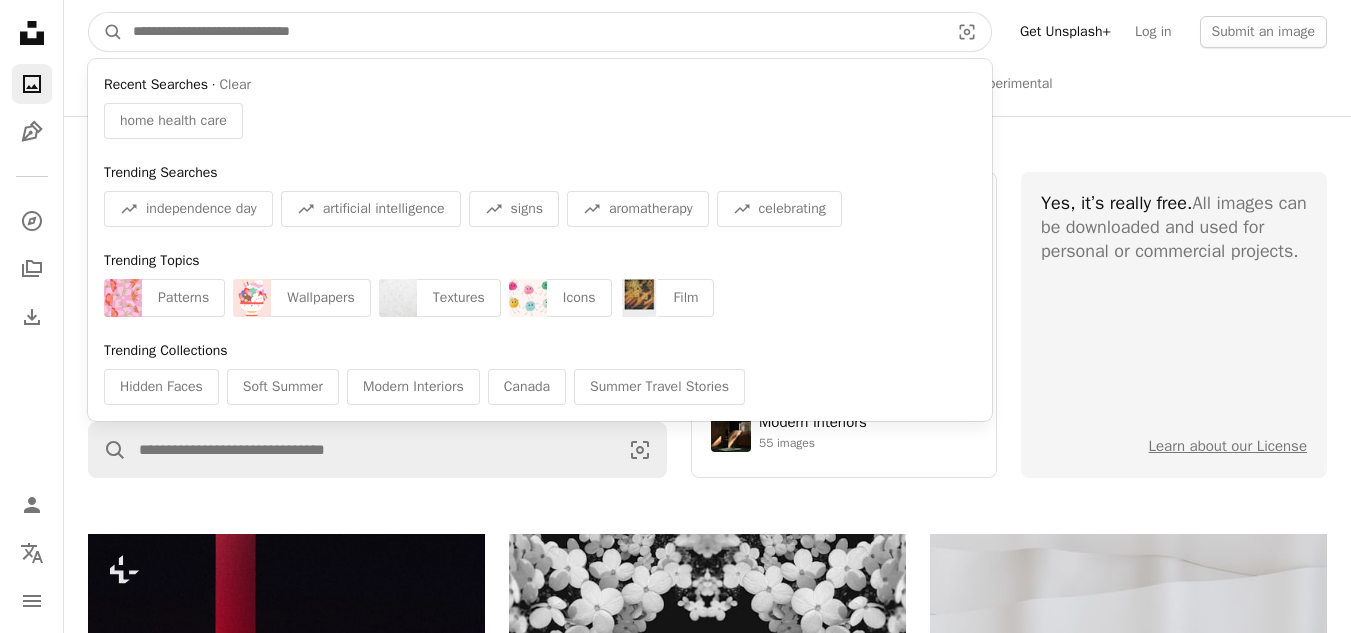 click at bounding box center [533, 32] 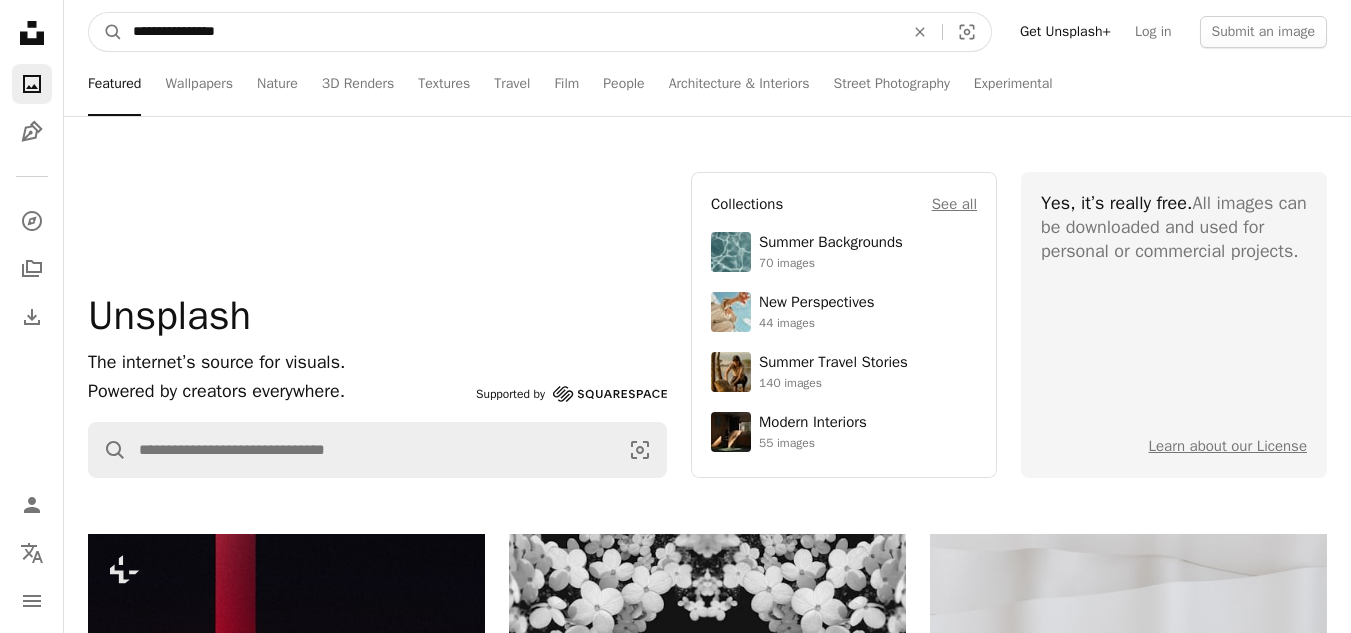 type on "**********" 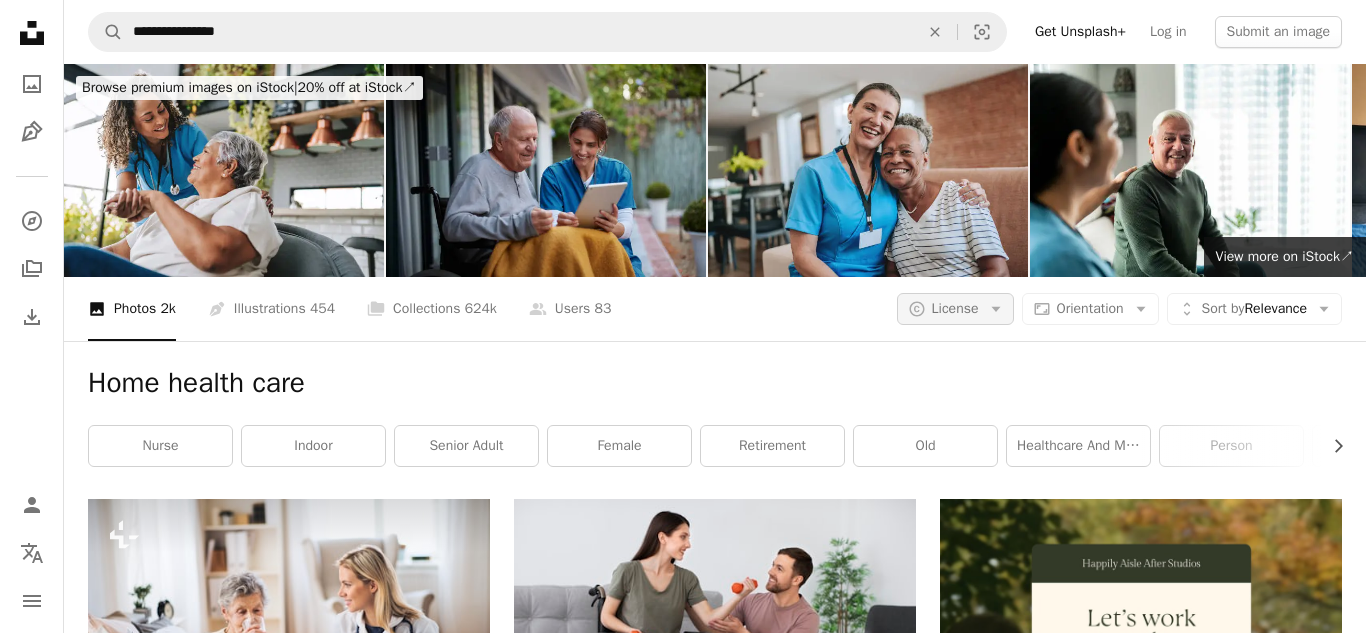 click on "Arrow down" 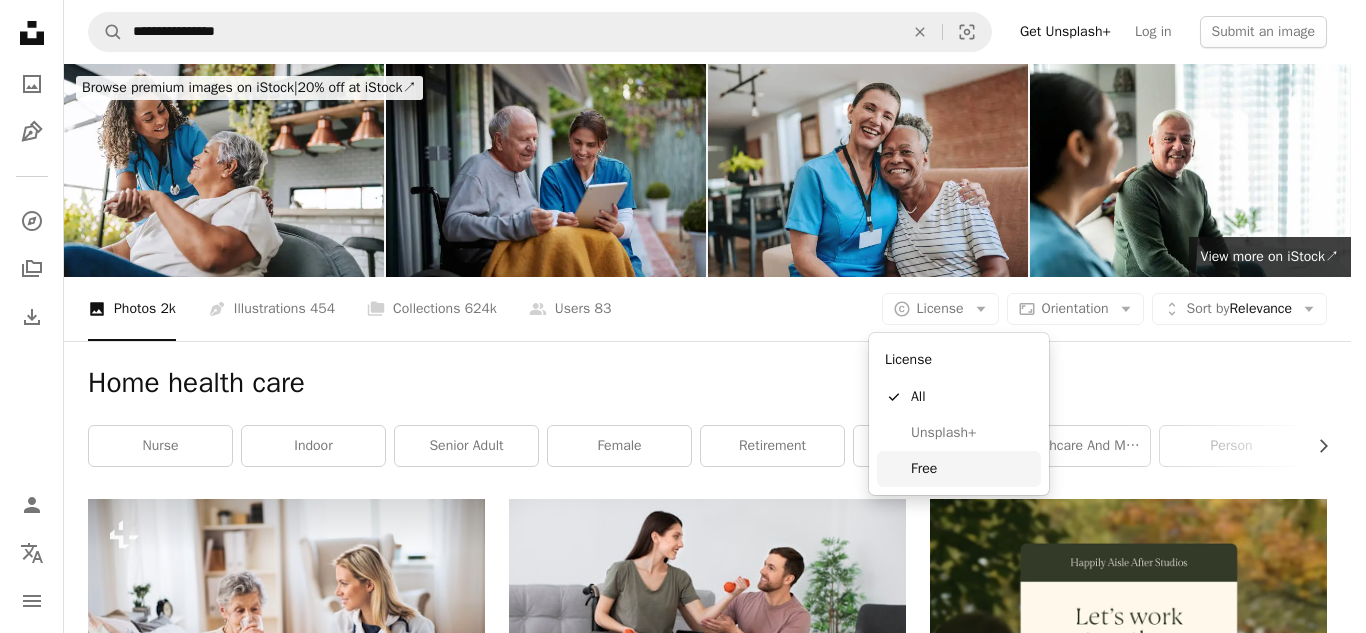 click on "Free" at bounding box center (972, 469) 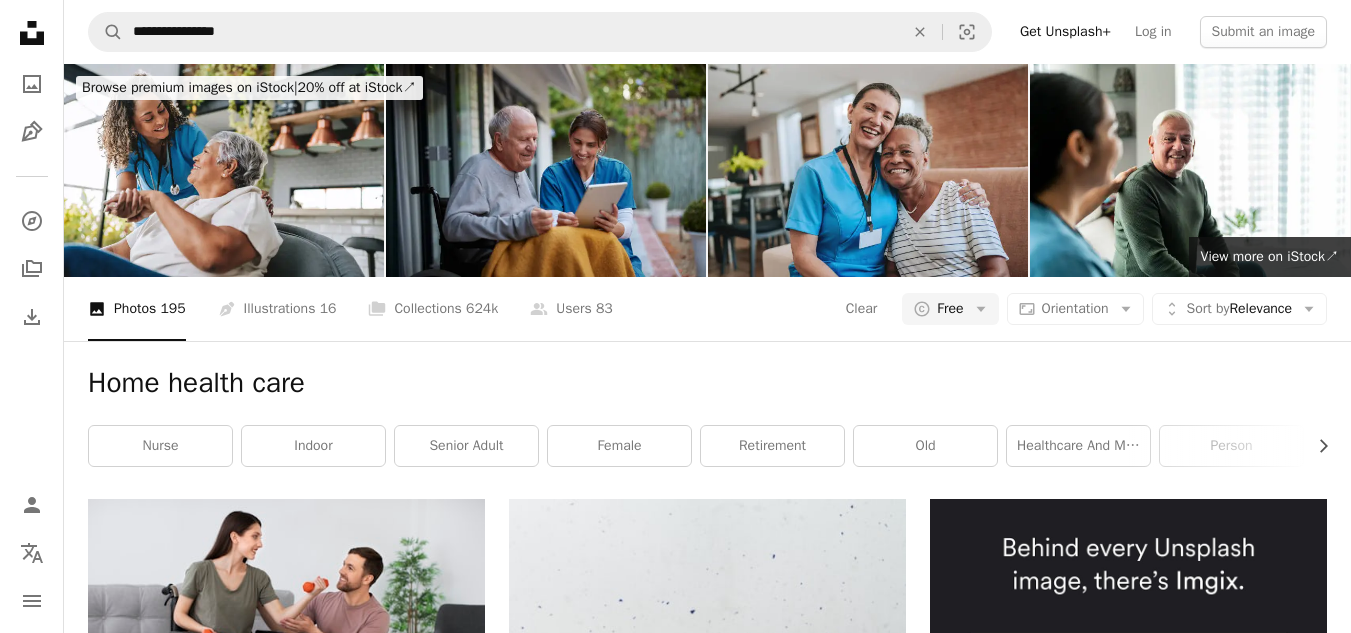 scroll, scrollTop: 66, scrollLeft: 0, axis: vertical 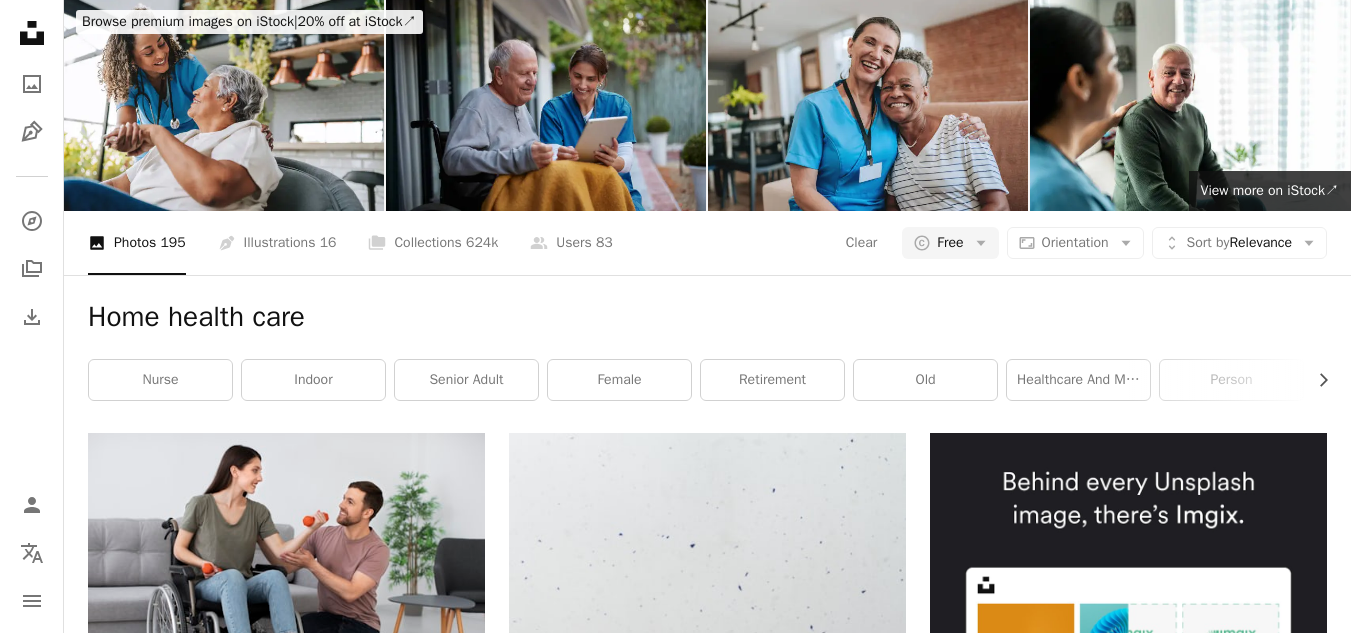 type 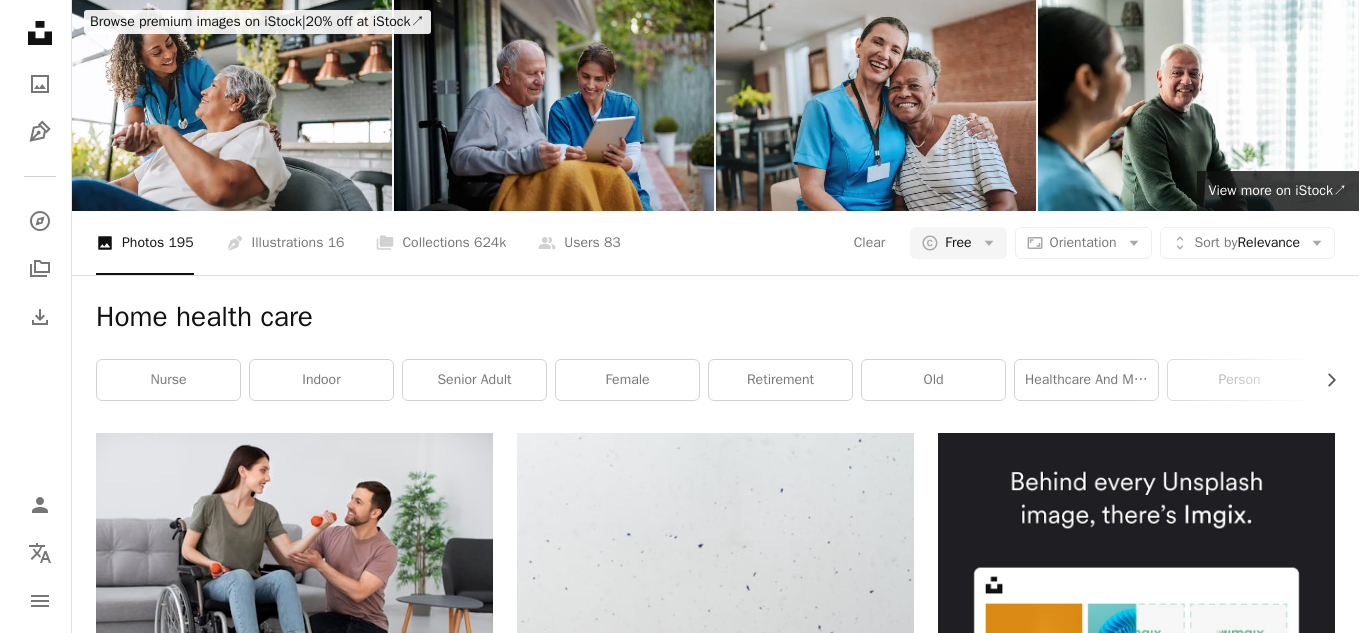 scroll, scrollTop: 0, scrollLeft: 0, axis: both 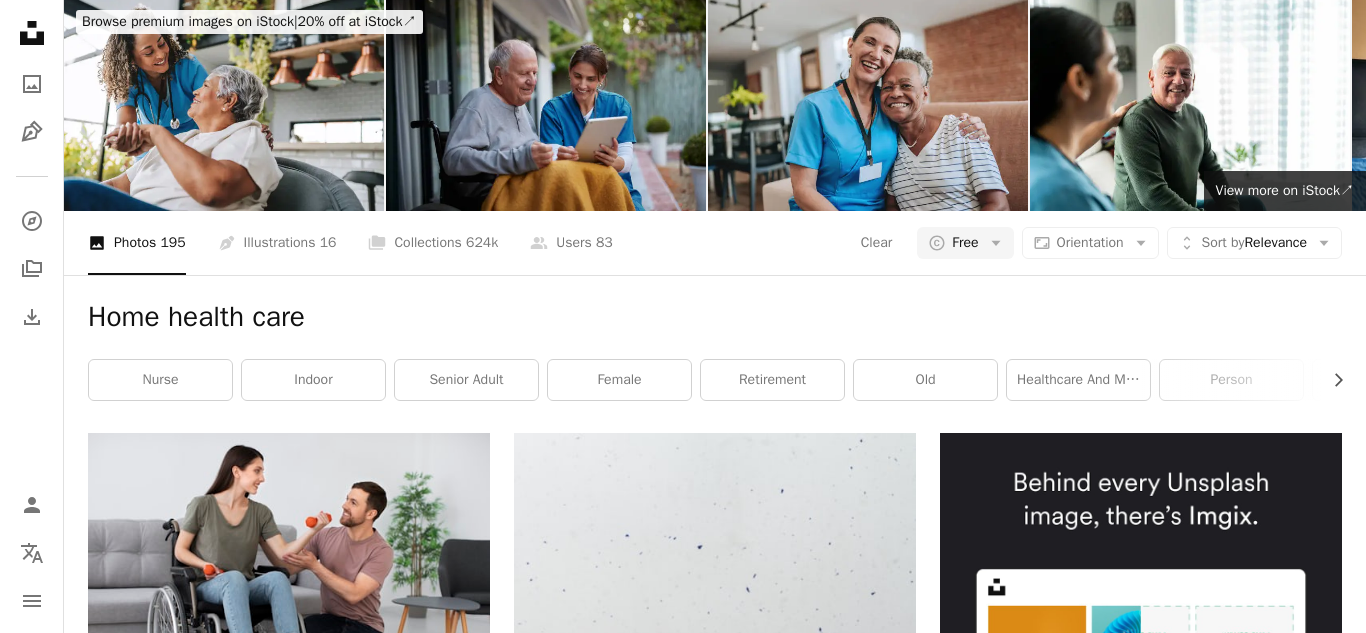 click on "Confident [PERSON] helping [PERSON] [PERSON] to walk with mobility walker at [LOCATION] photo – People Image on Unsplash" at bounding box center (683, 2420) 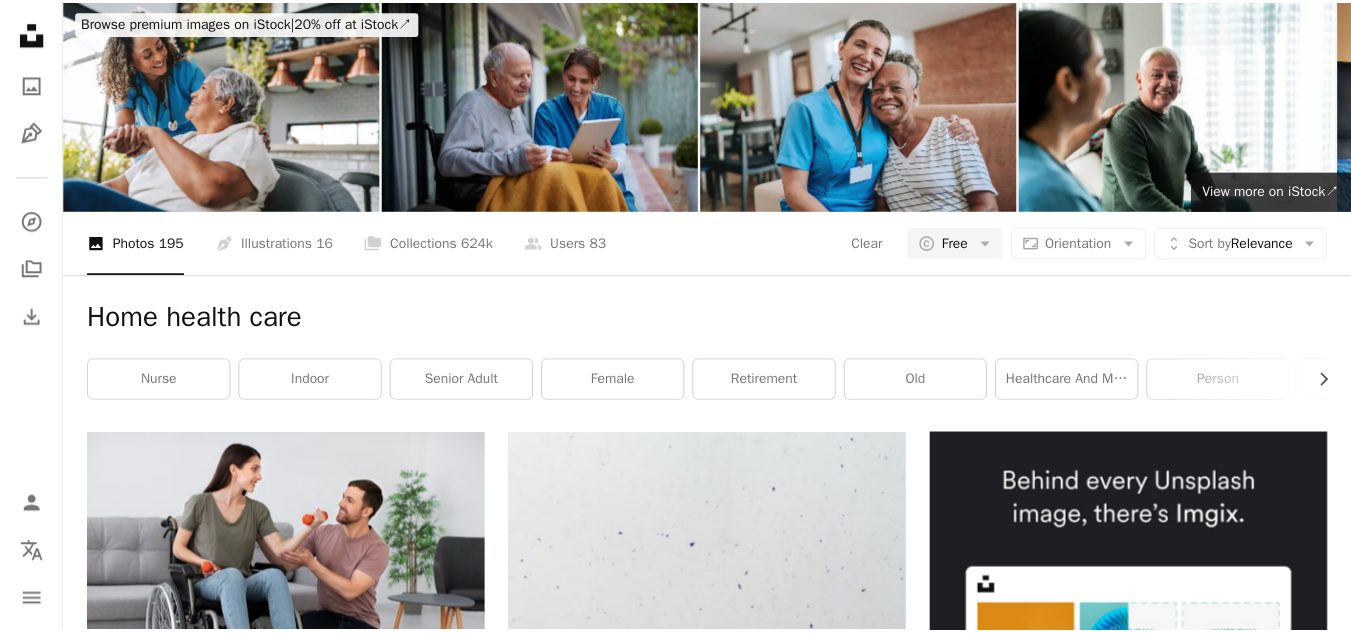 scroll, scrollTop: 66, scrollLeft: 0, axis: vertical 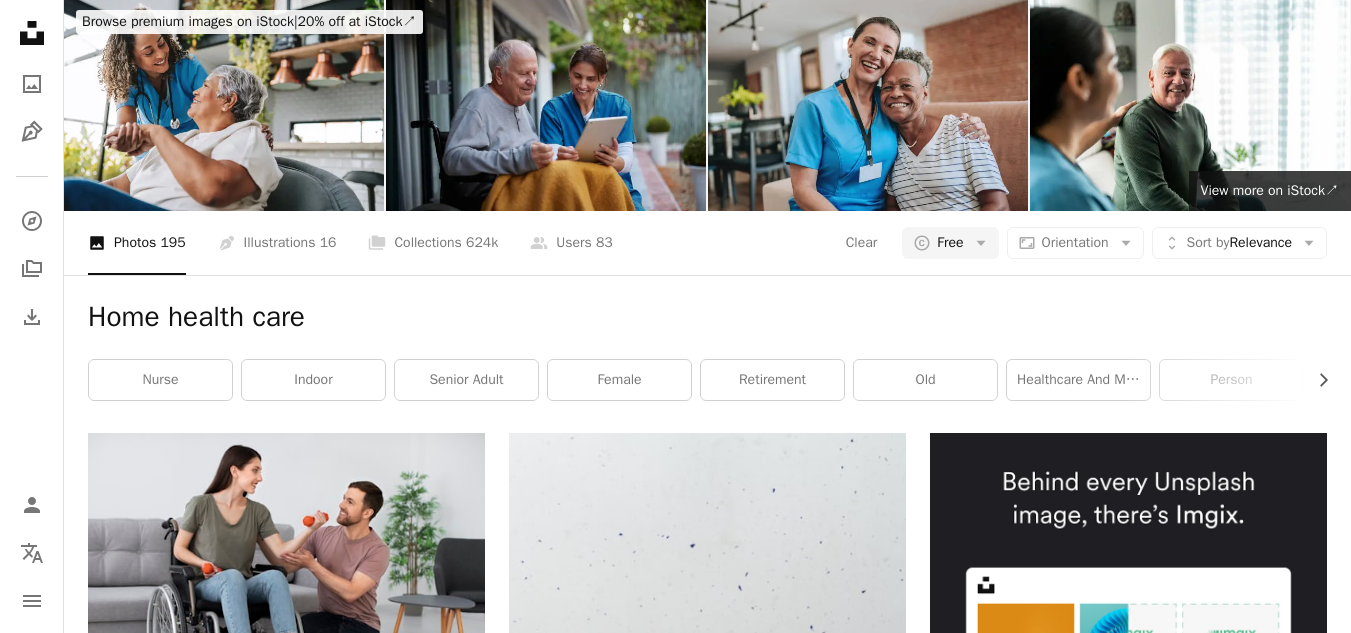 click on "Home health care" at bounding box center [707, 317] 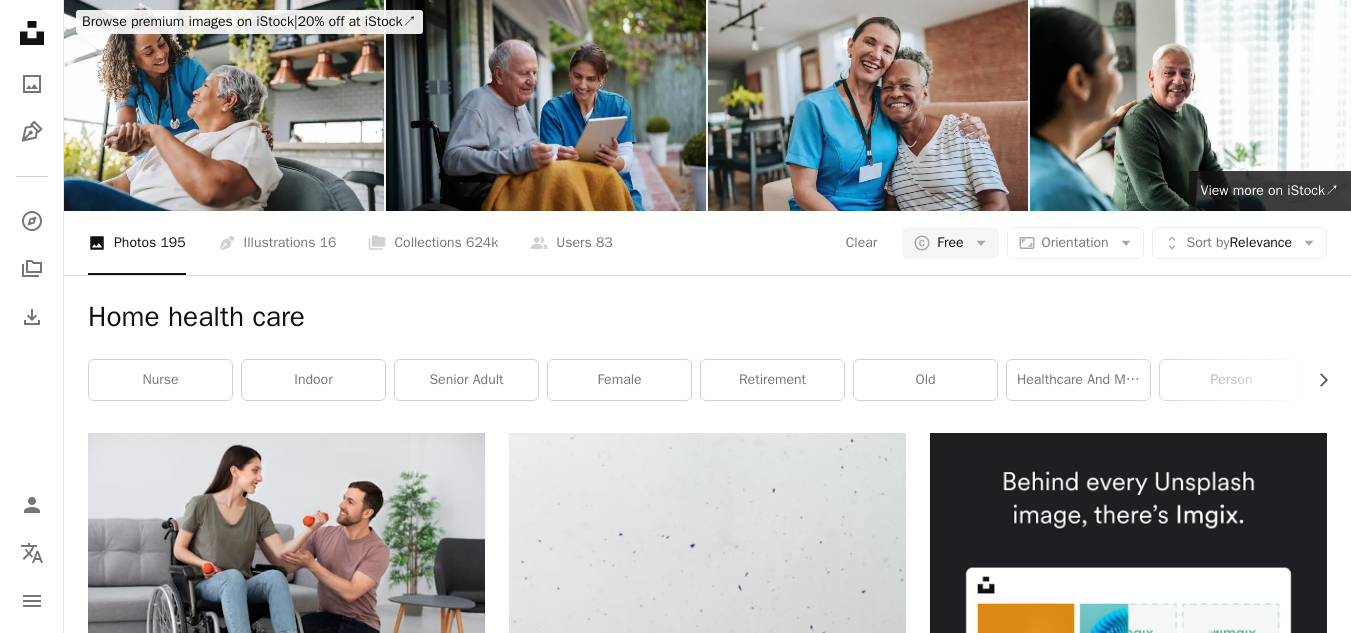 click on "Load more" at bounding box center [707, 4038] 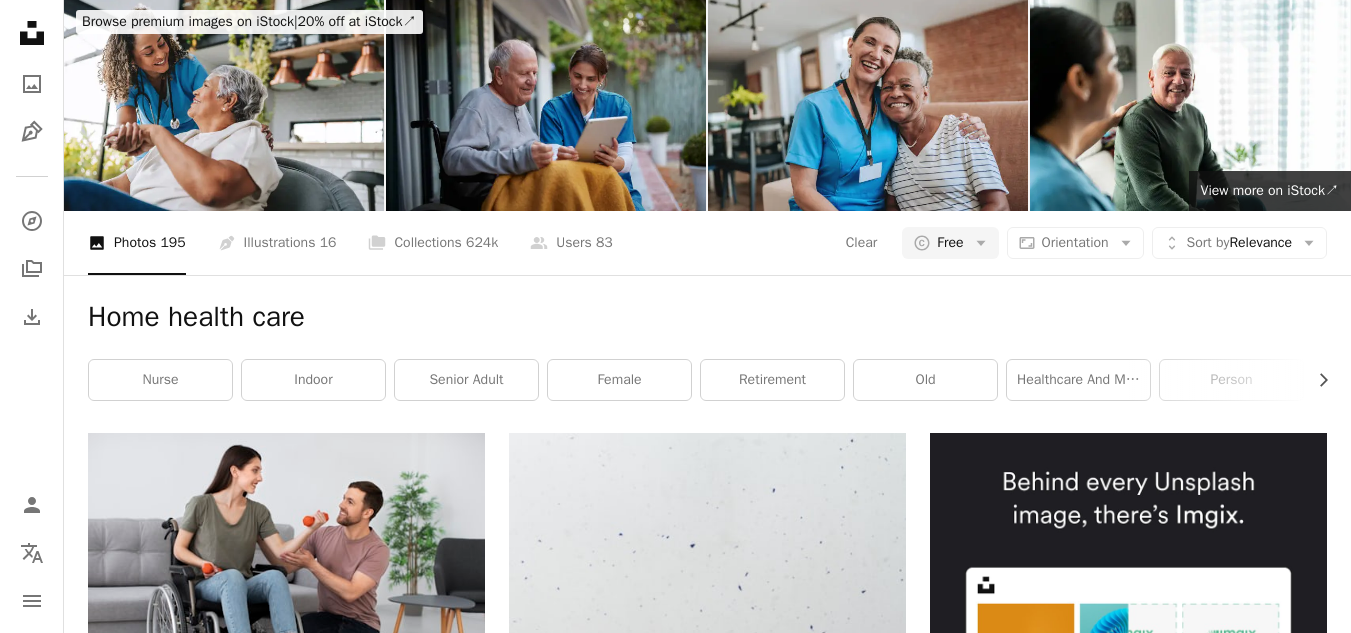 scroll, scrollTop: 64946, scrollLeft: 0, axis: vertical 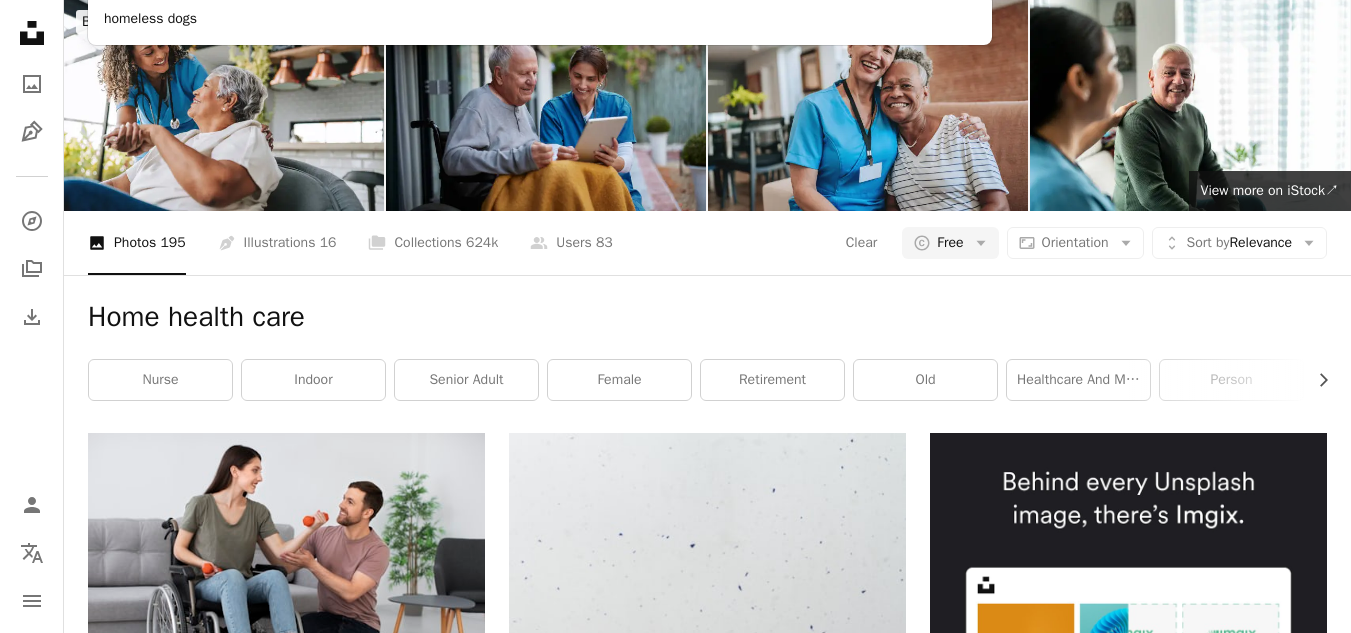 type on "**********" 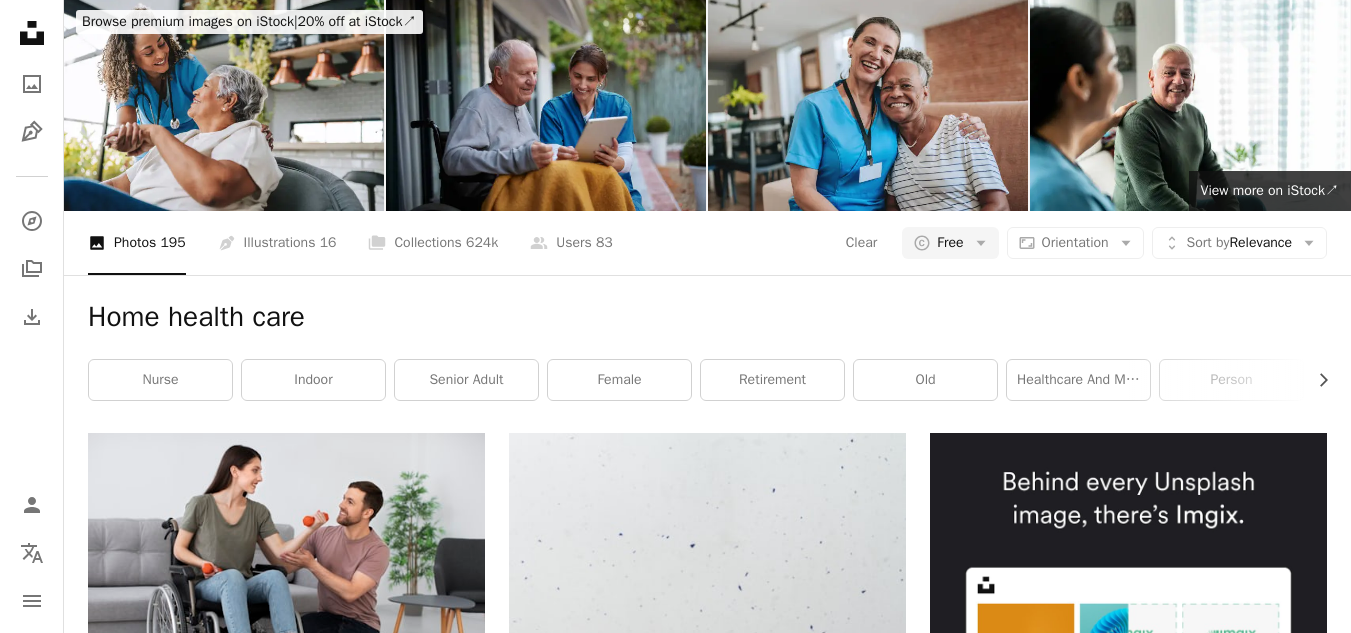 click on "A magnifying glass" at bounding box center [106, -34] 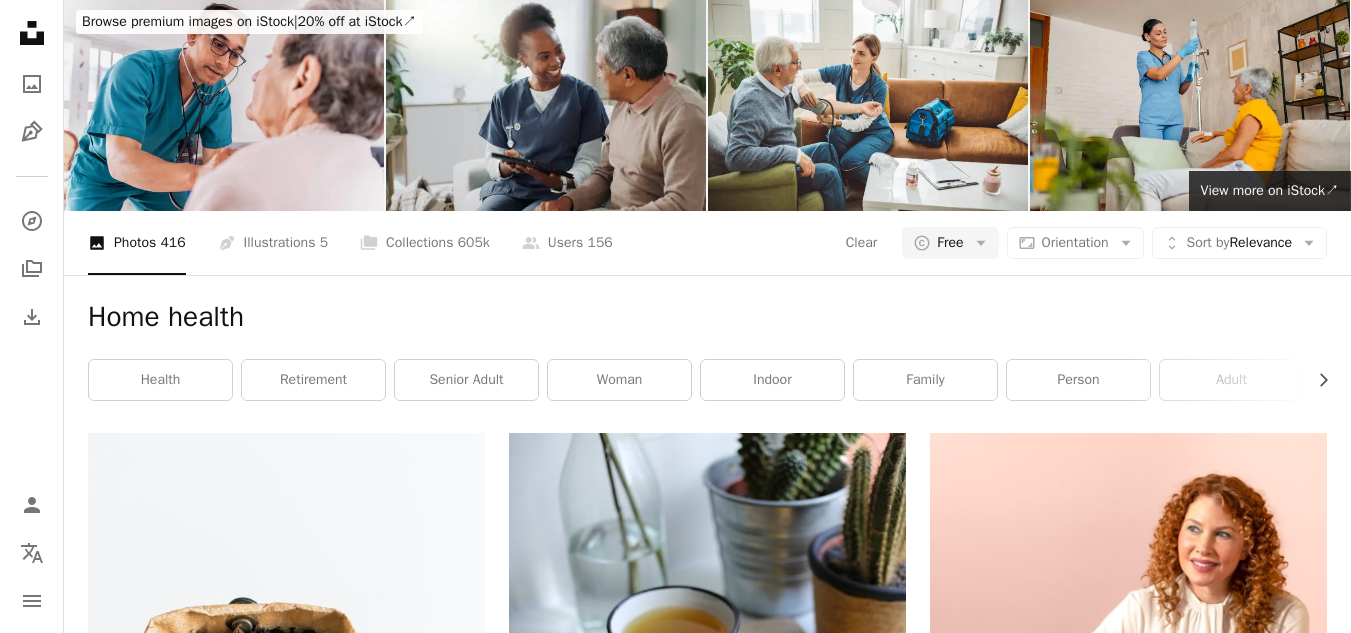 scroll, scrollTop: 3760, scrollLeft: 0, axis: vertical 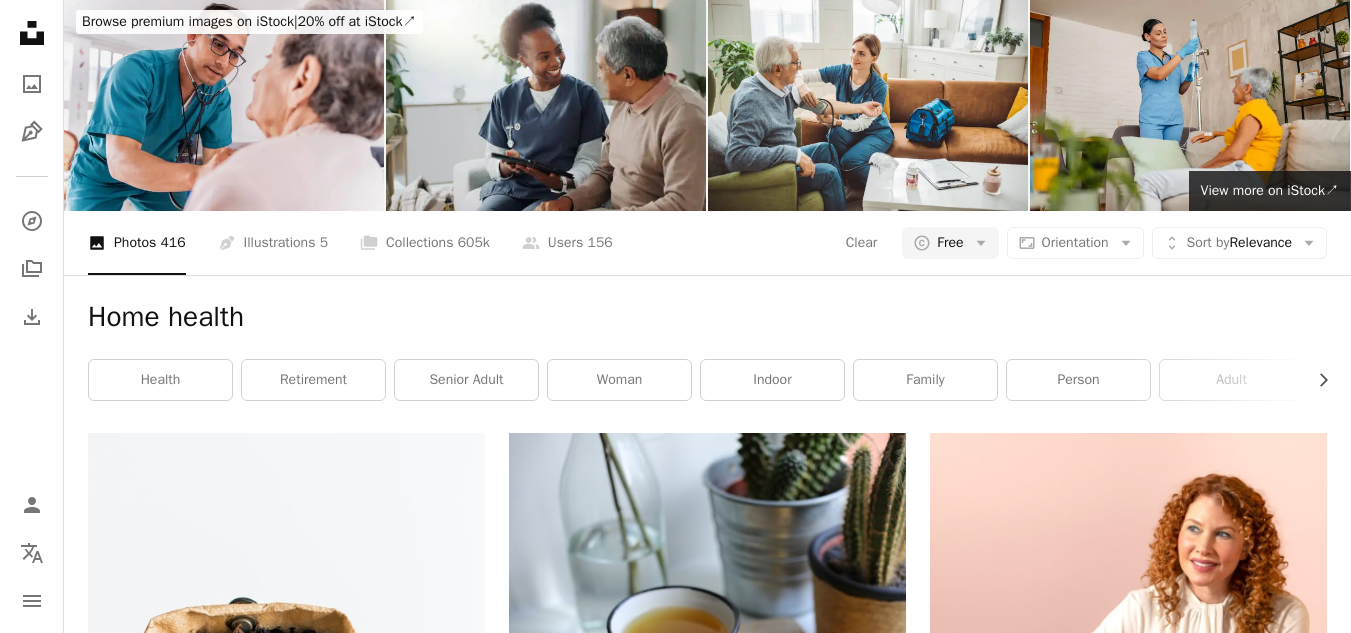 click on "**********" at bounding box center [510, -34] 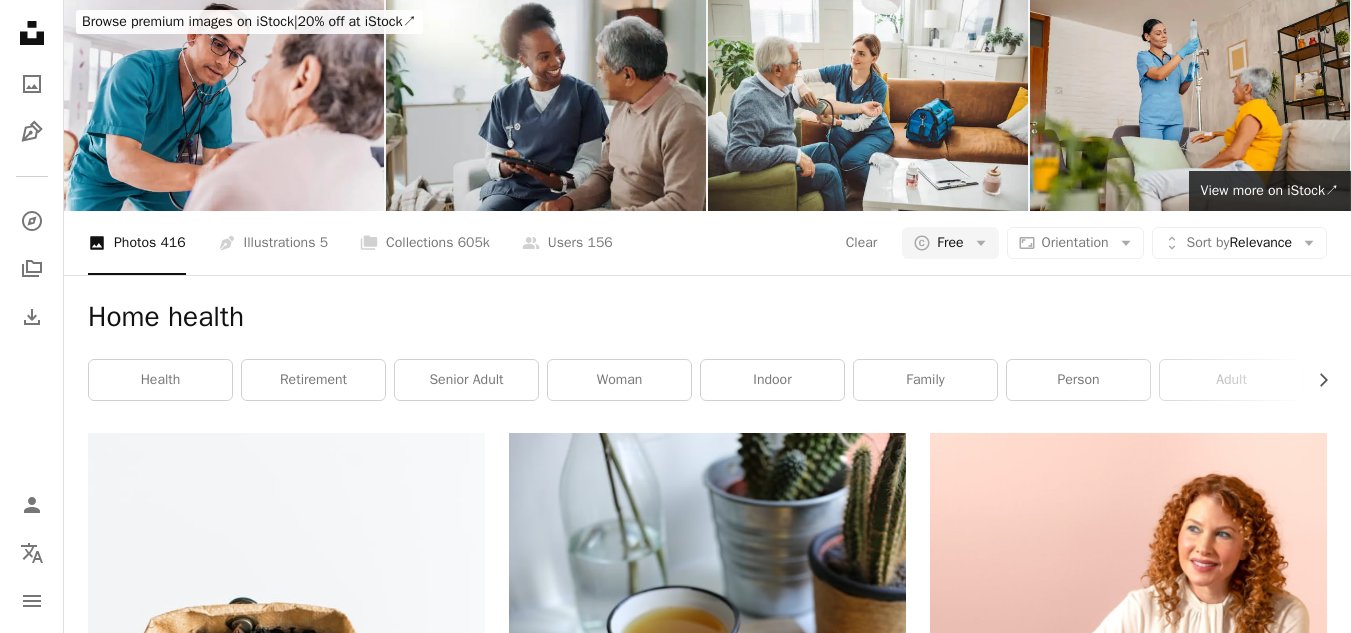 type on "**********" 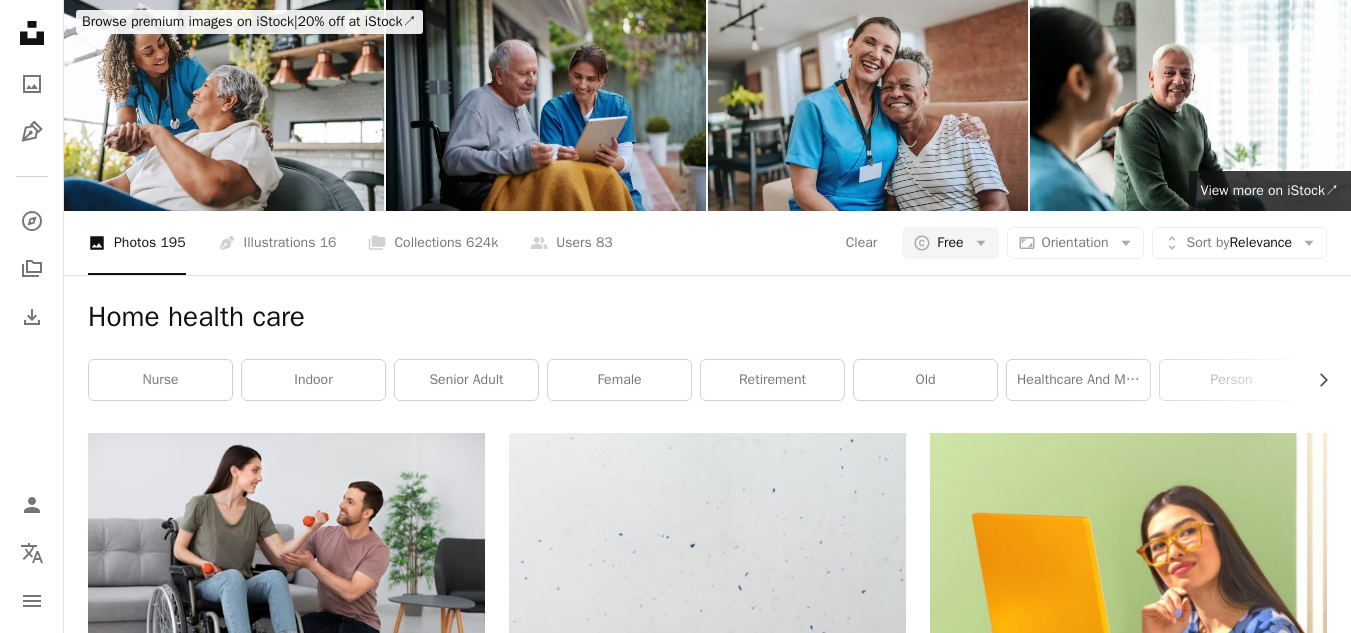 scroll, scrollTop: 38360, scrollLeft: 0, axis: vertical 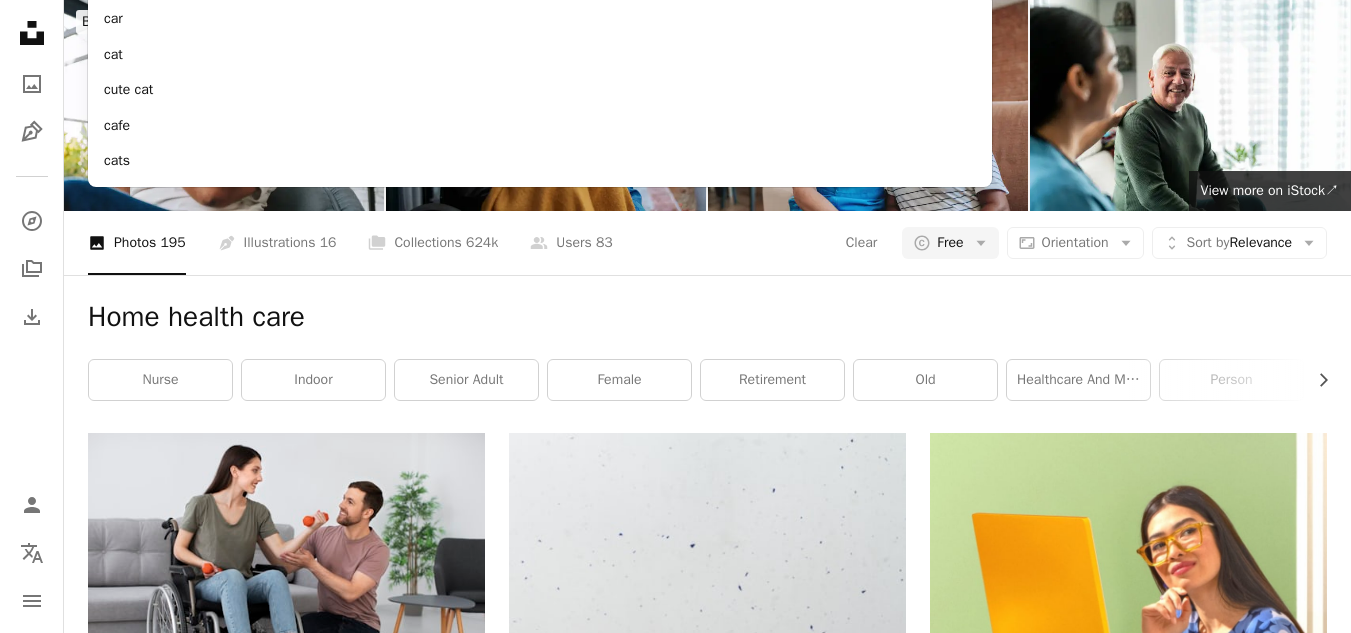 type on "***" 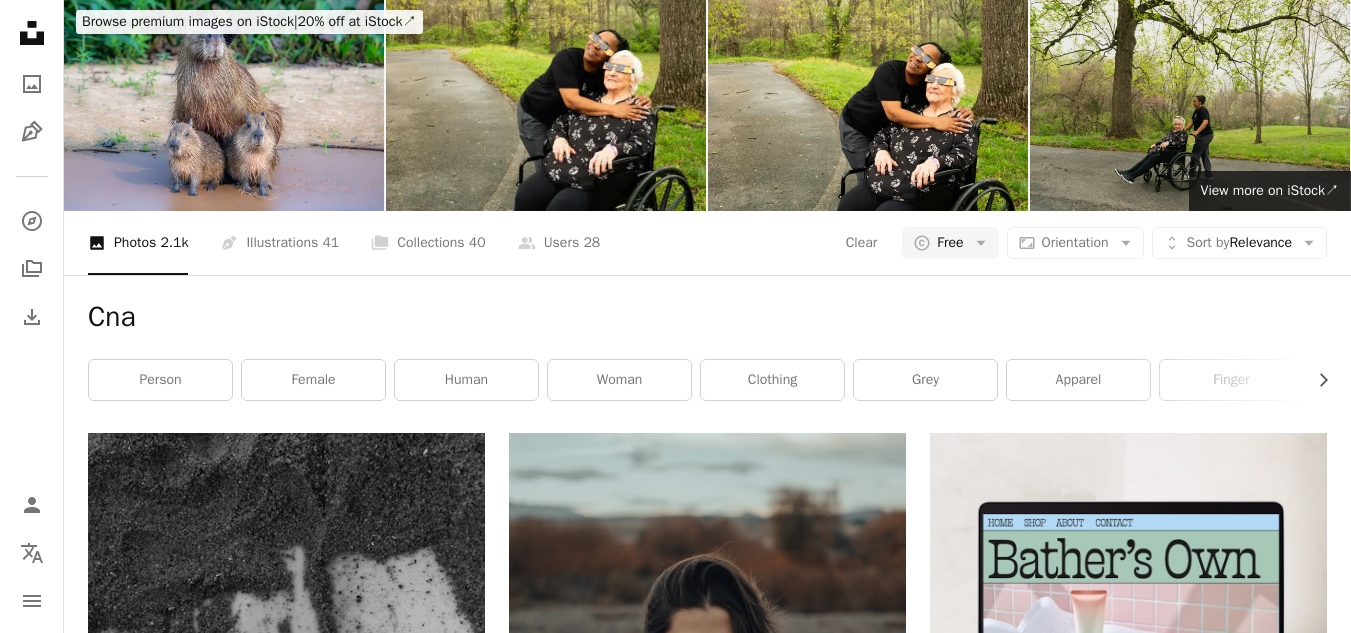 scroll, scrollTop: 200, scrollLeft: 0, axis: vertical 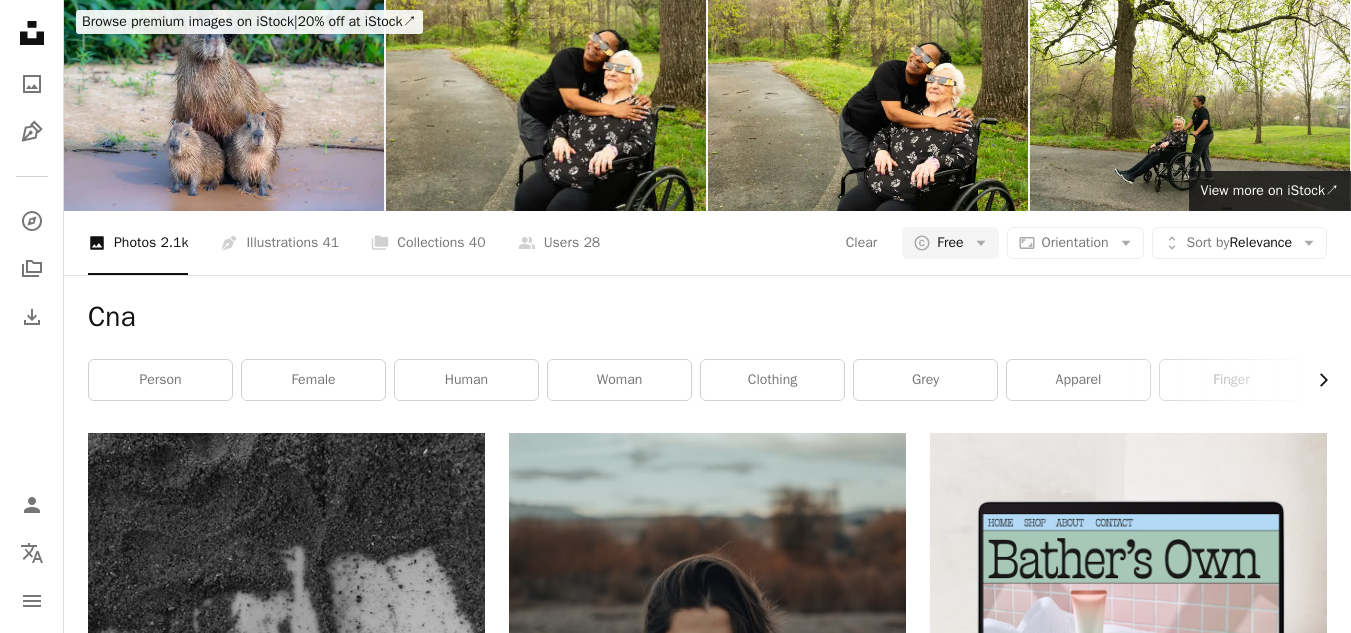 click on "Chevron right" 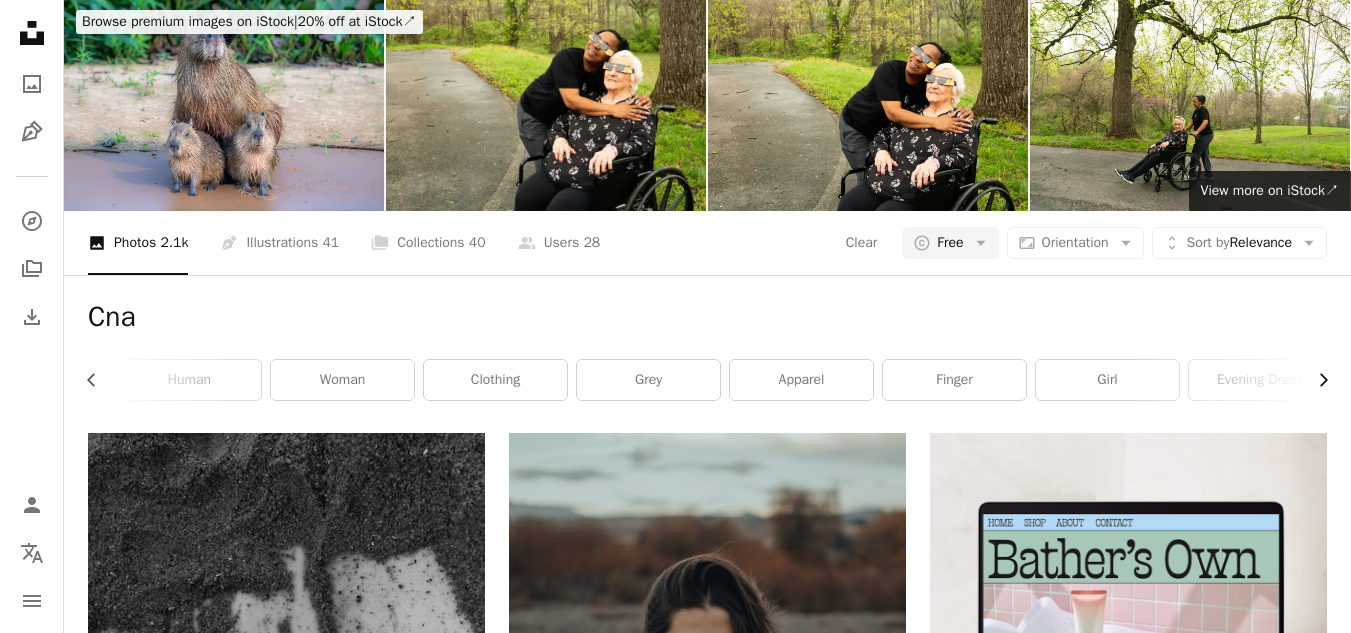 scroll, scrollTop: 0, scrollLeft: 300, axis: horizontal 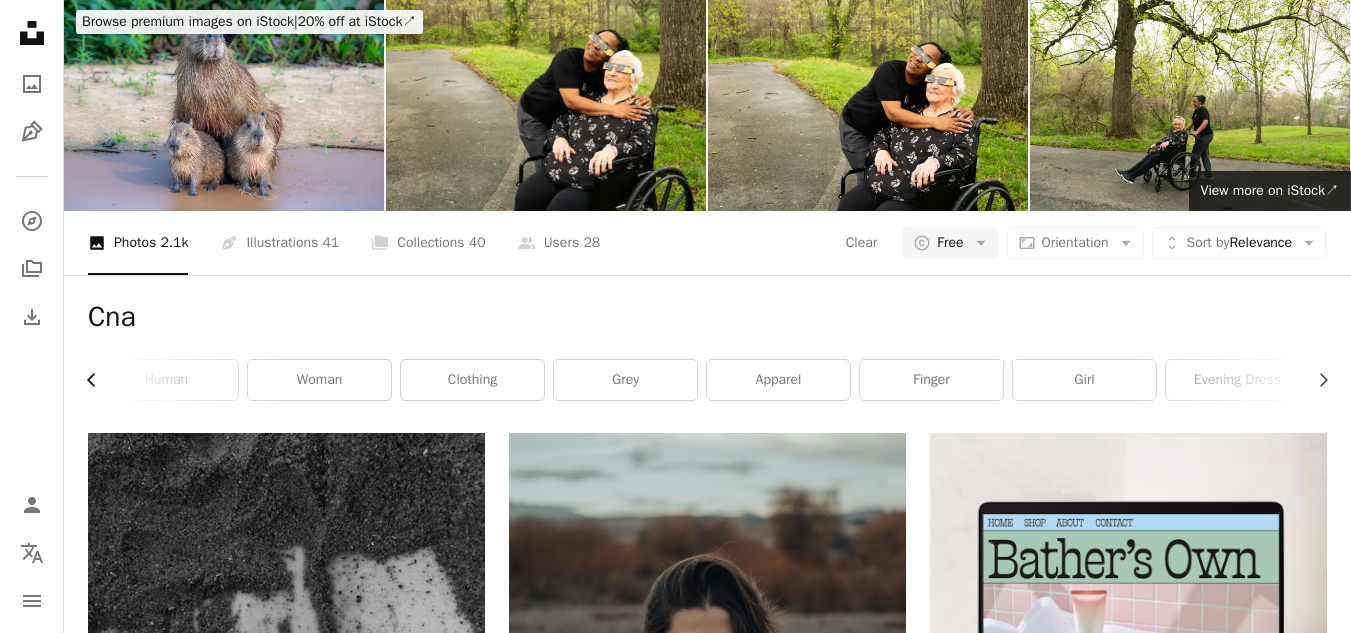click 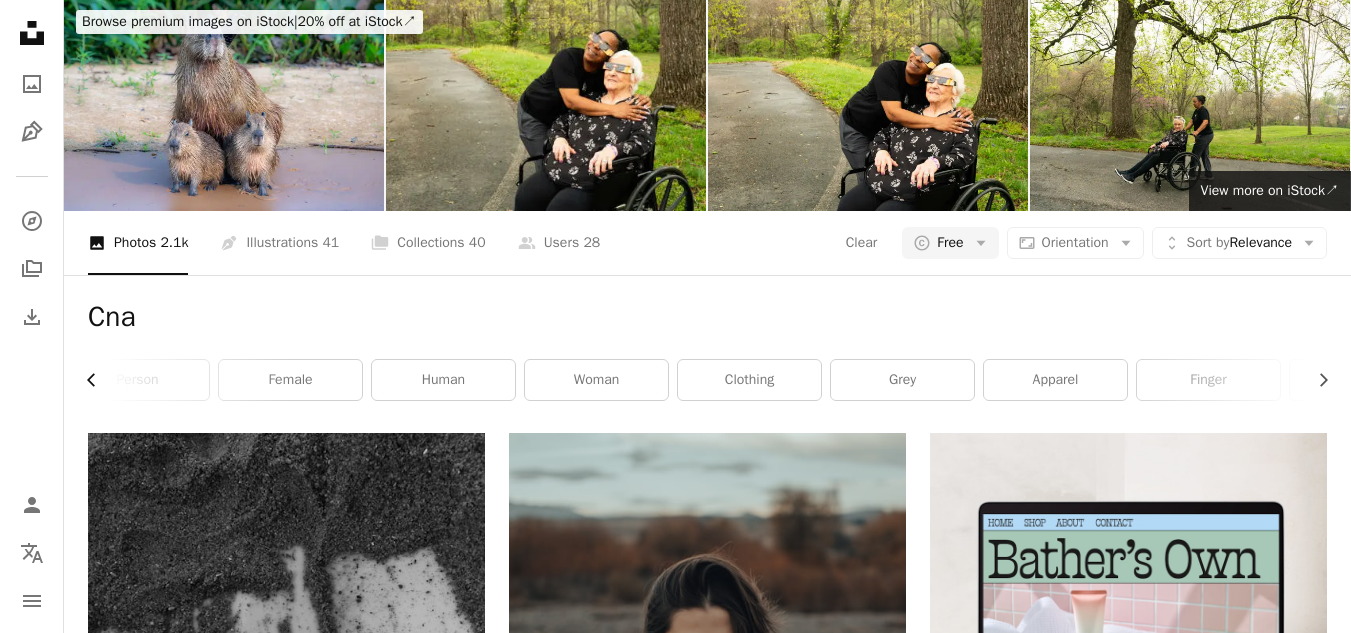 scroll, scrollTop: 0, scrollLeft: 0, axis: both 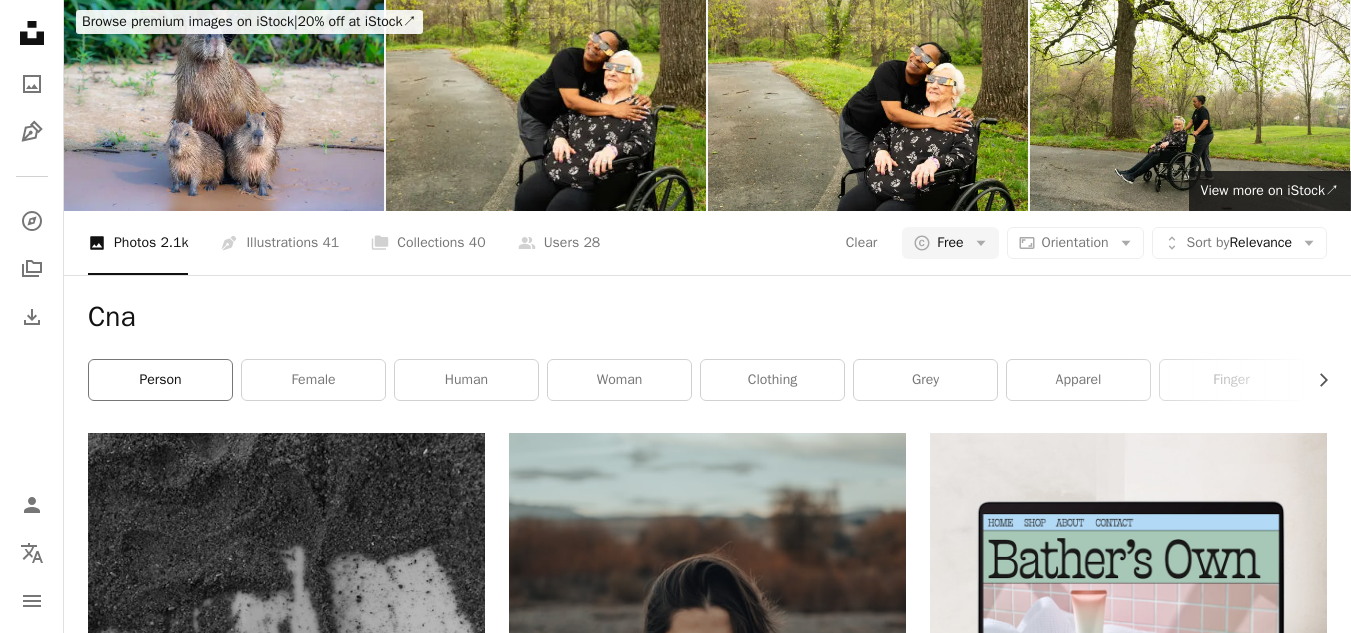 click on "person" at bounding box center (160, 380) 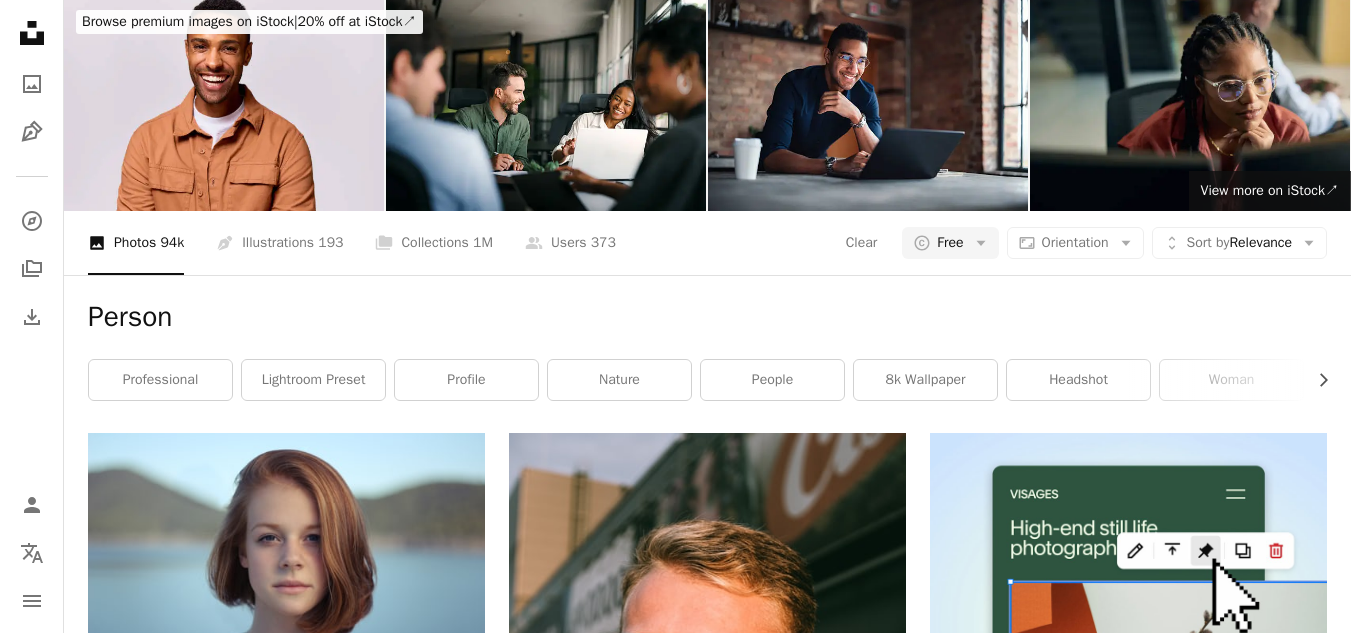 scroll, scrollTop: 0, scrollLeft: 0, axis: both 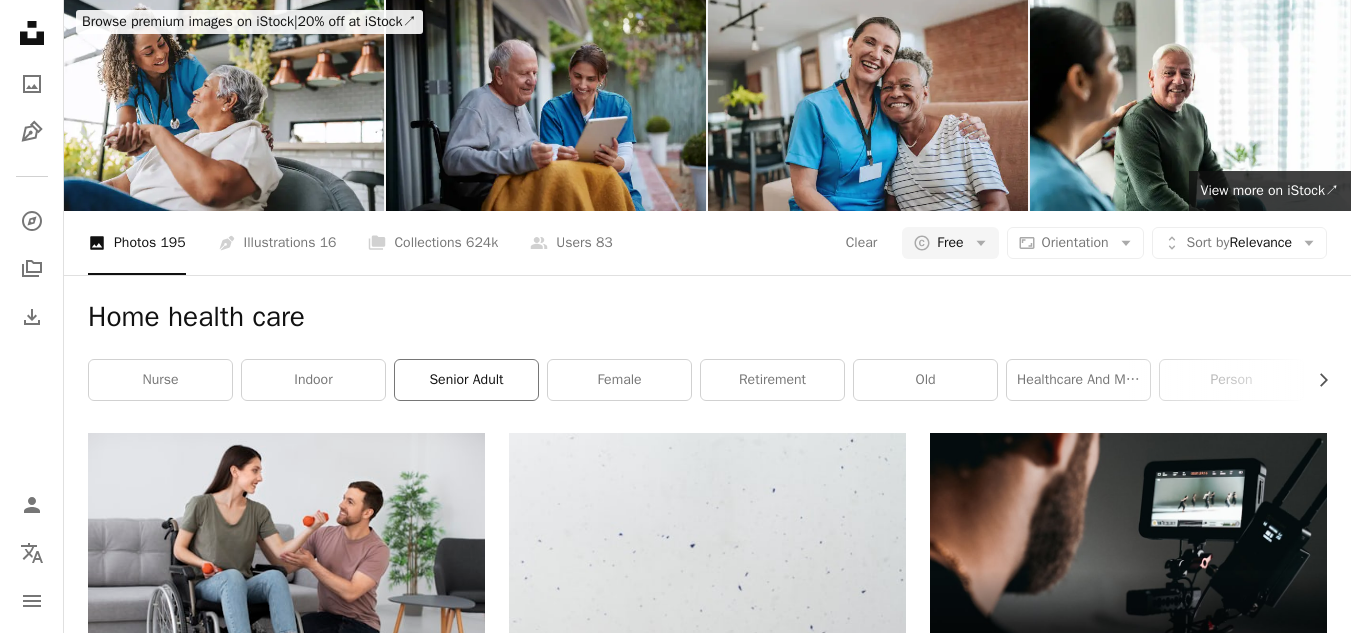 click on "senior adult" at bounding box center (466, 380) 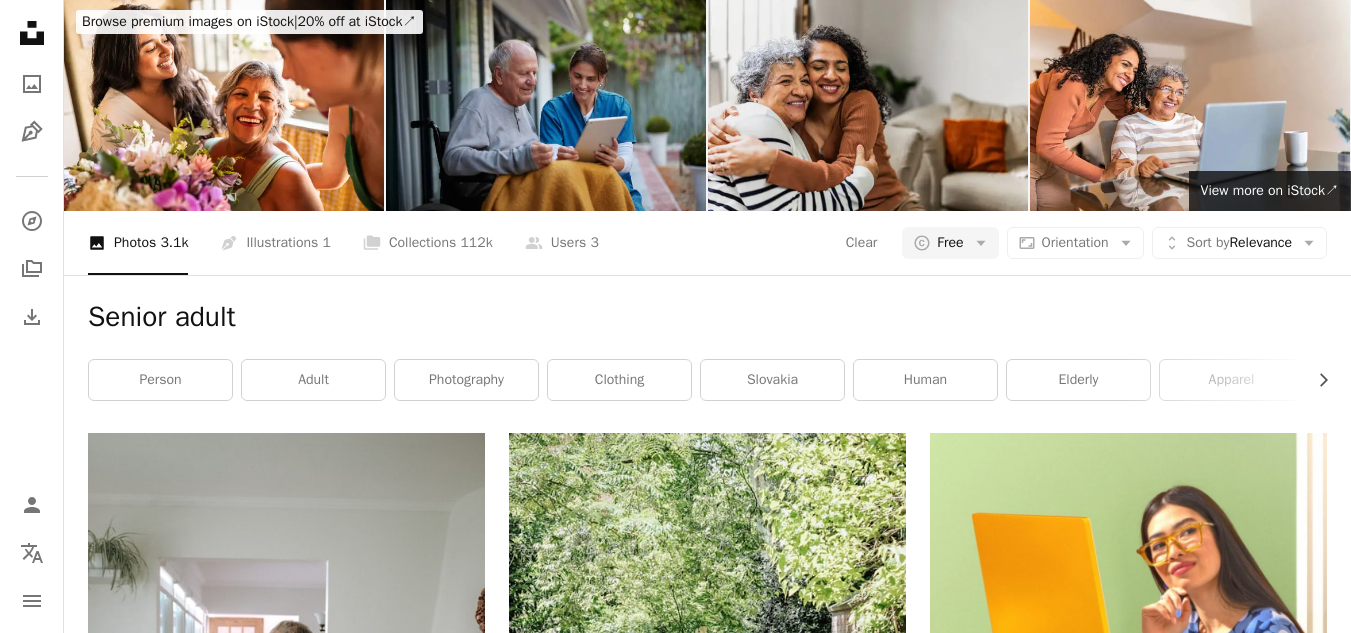 scroll, scrollTop: 0, scrollLeft: 0, axis: both 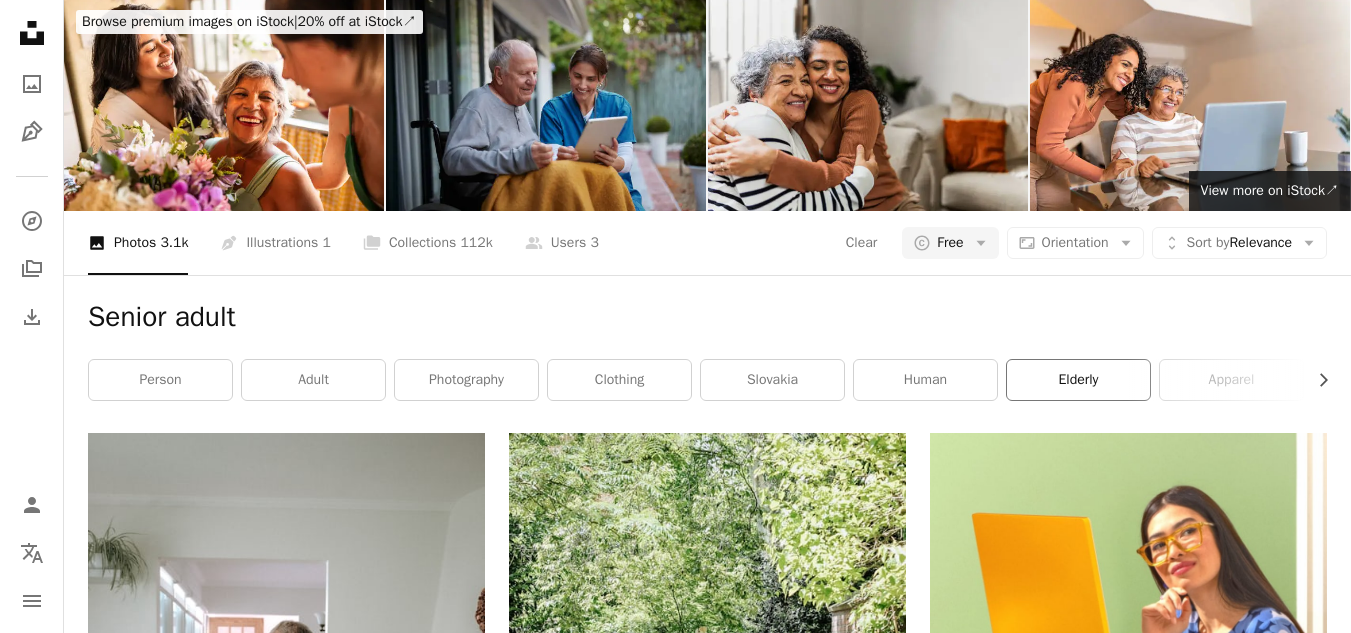 click on "elderly" at bounding box center (1078, 380) 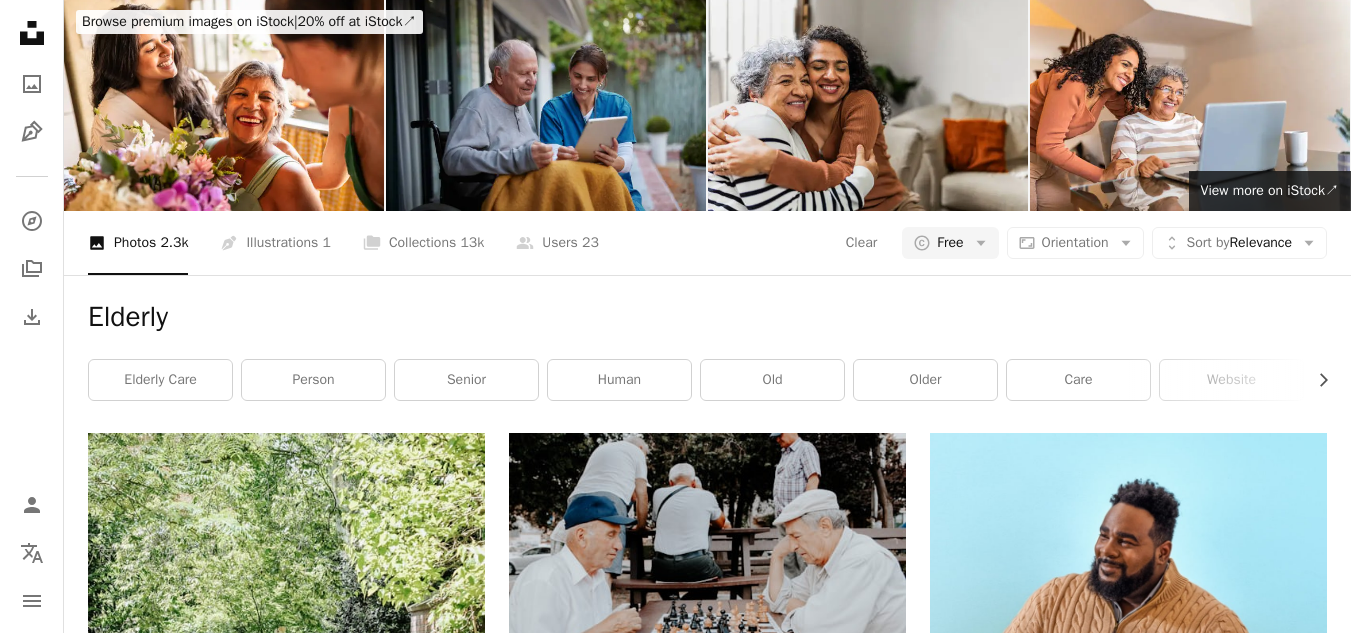 scroll, scrollTop: 2003, scrollLeft: 0, axis: vertical 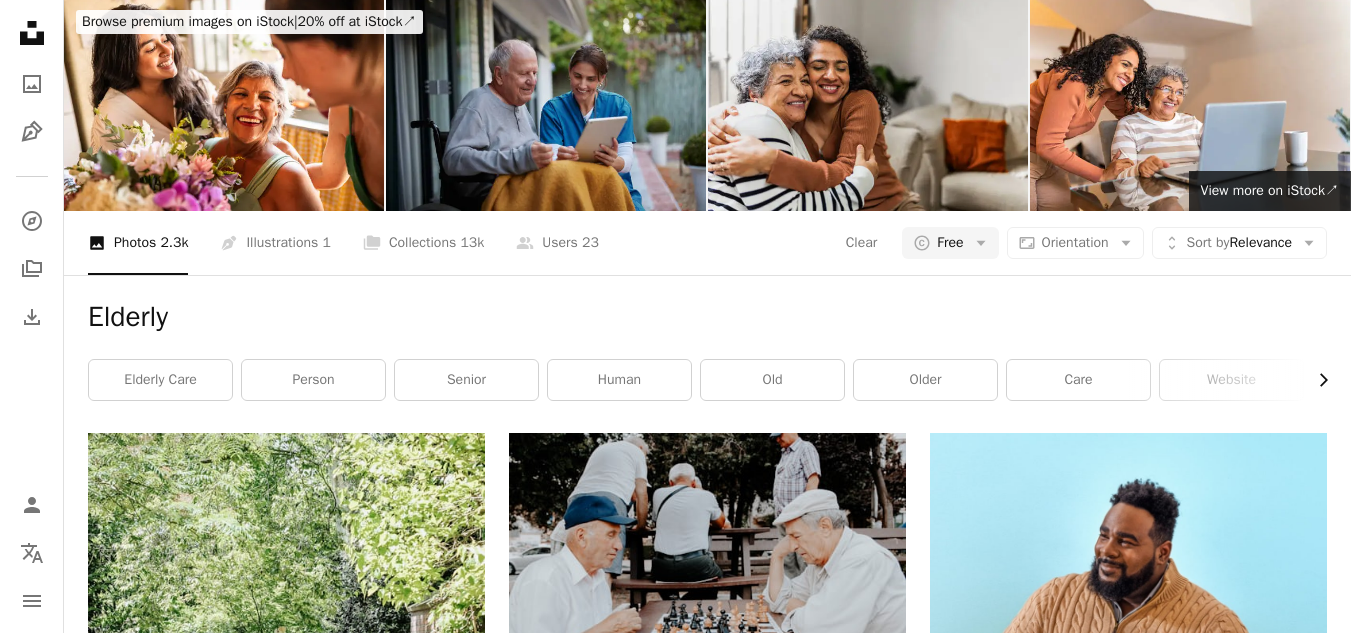 click on "Chevron right" at bounding box center [1316, 380] 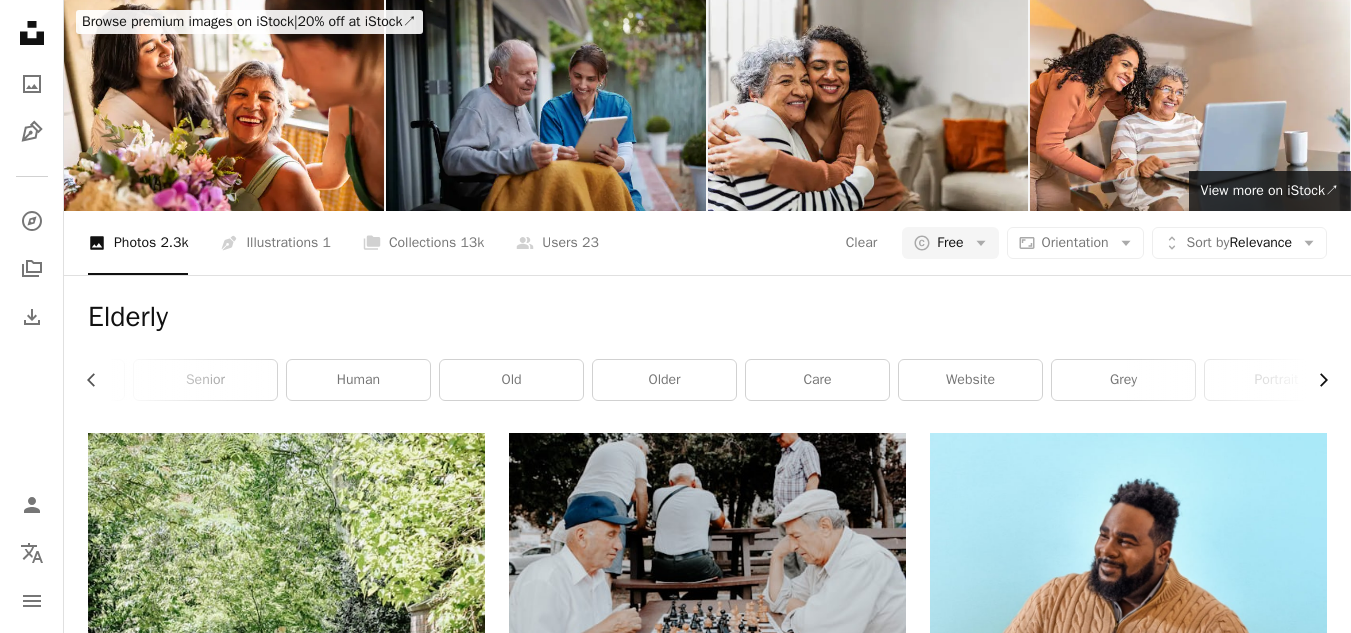 scroll, scrollTop: 0, scrollLeft: 300, axis: horizontal 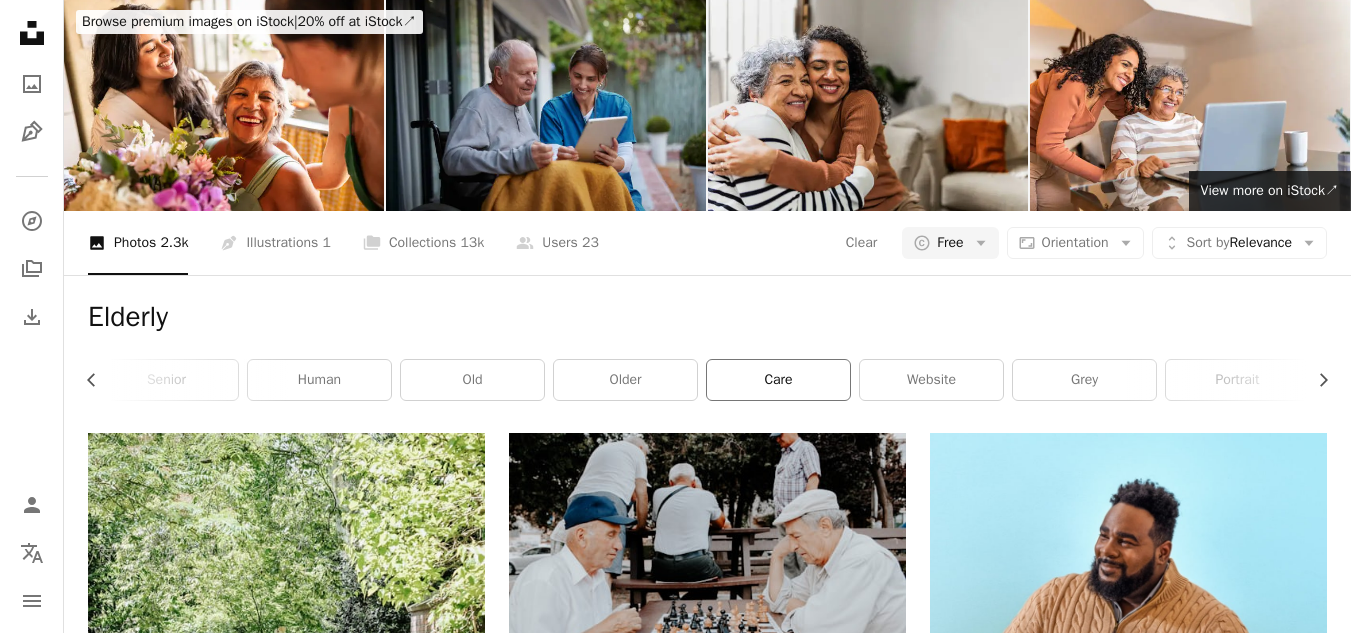 click on "care" at bounding box center [778, 380] 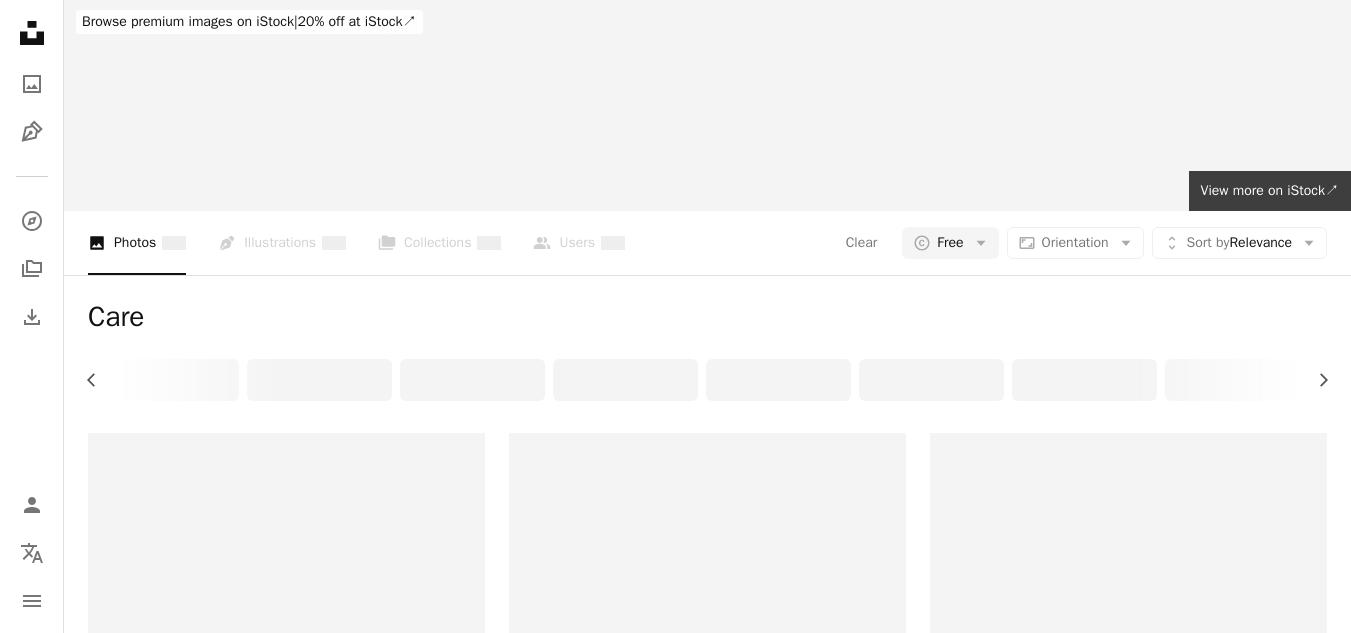 scroll, scrollTop: 0, scrollLeft: 0, axis: both 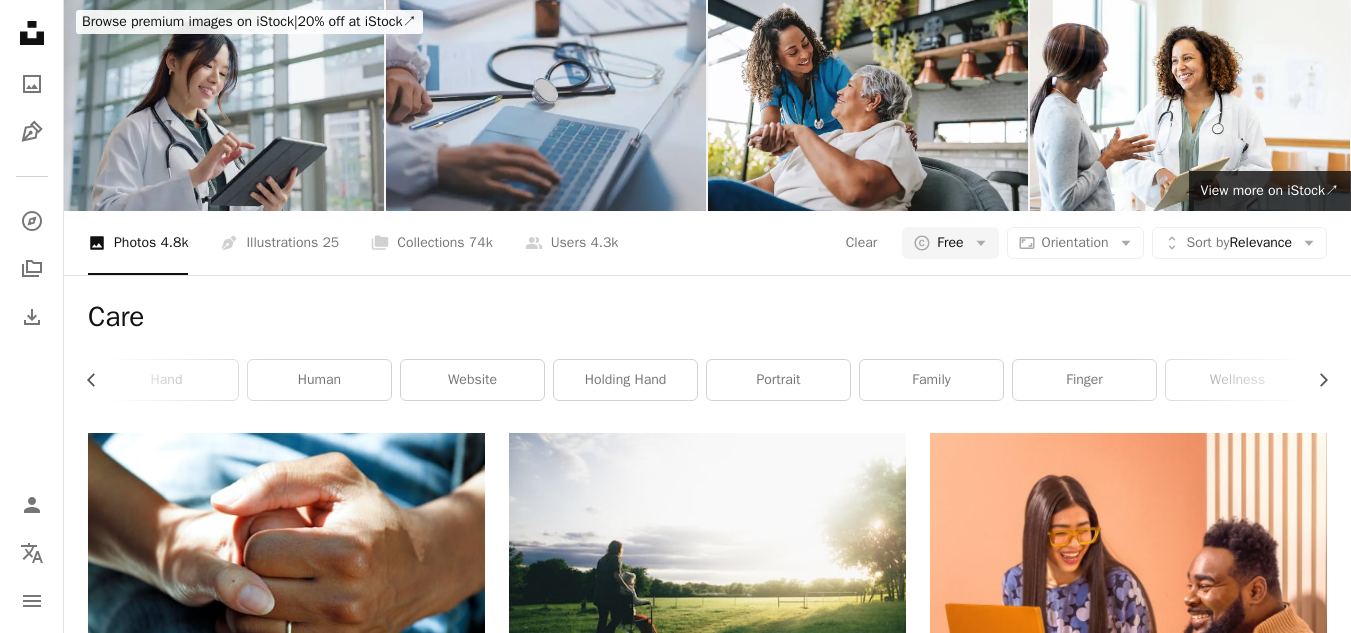 click on "Load more" at bounding box center [707, 3417] 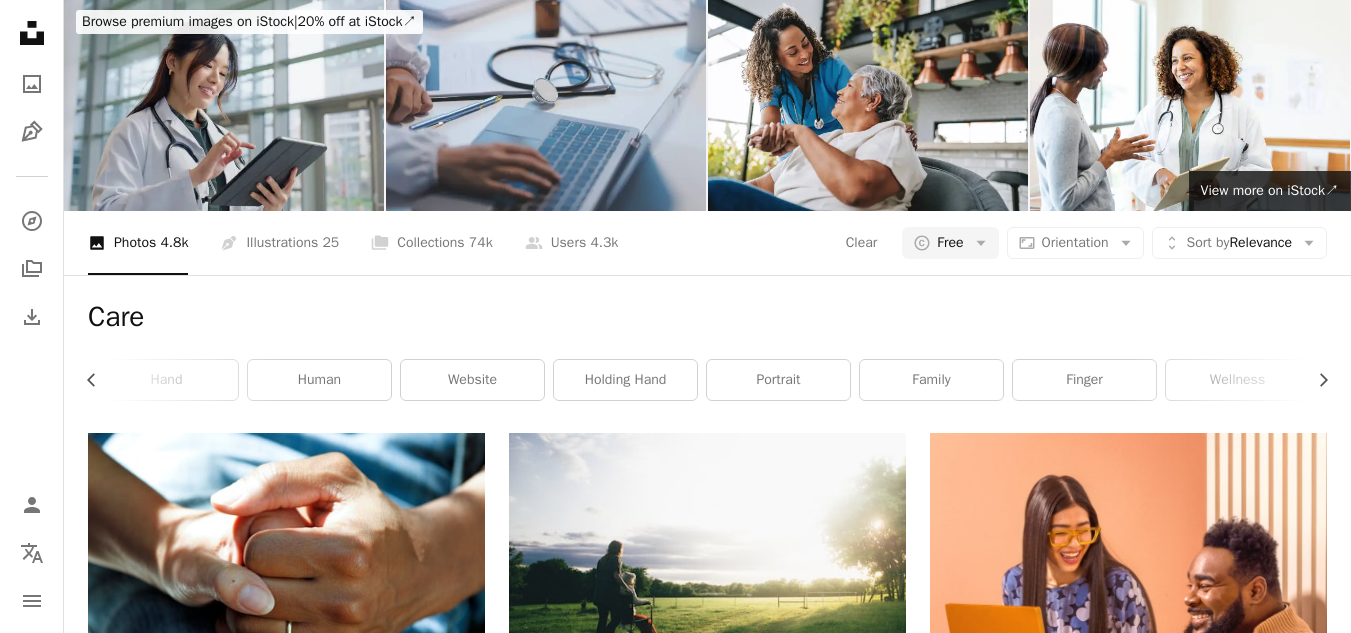 scroll, scrollTop: 9306, scrollLeft: 0, axis: vertical 